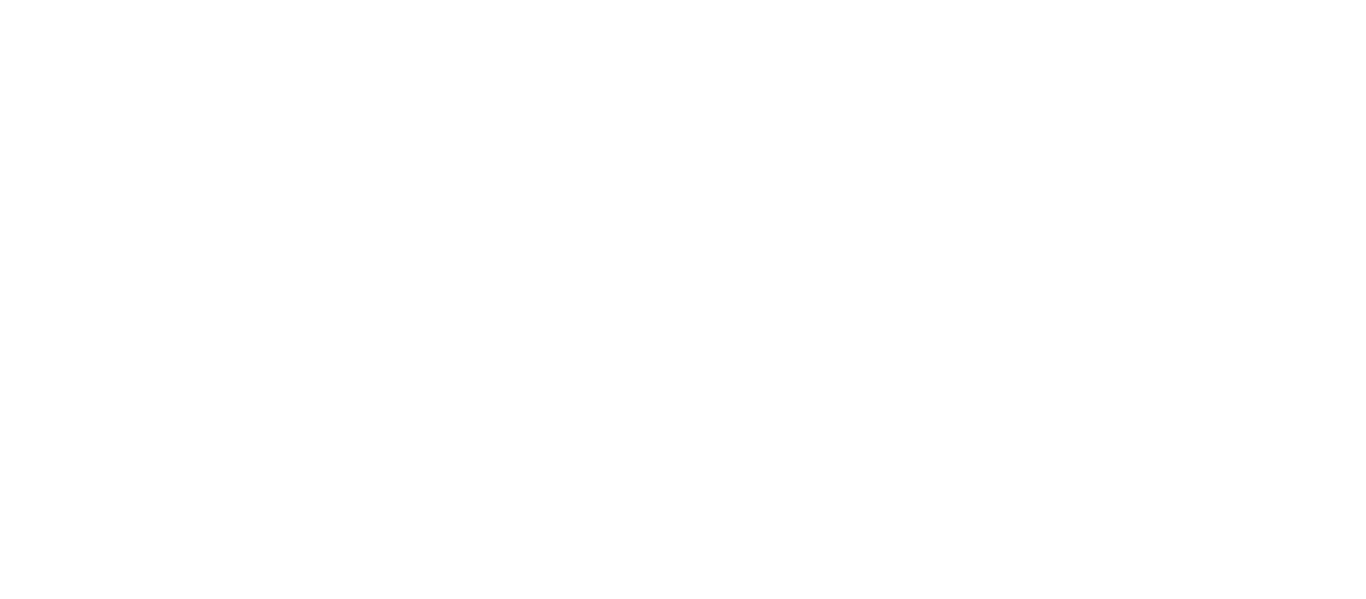 scroll, scrollTop: 0, scrollLeft: 0, axis: both 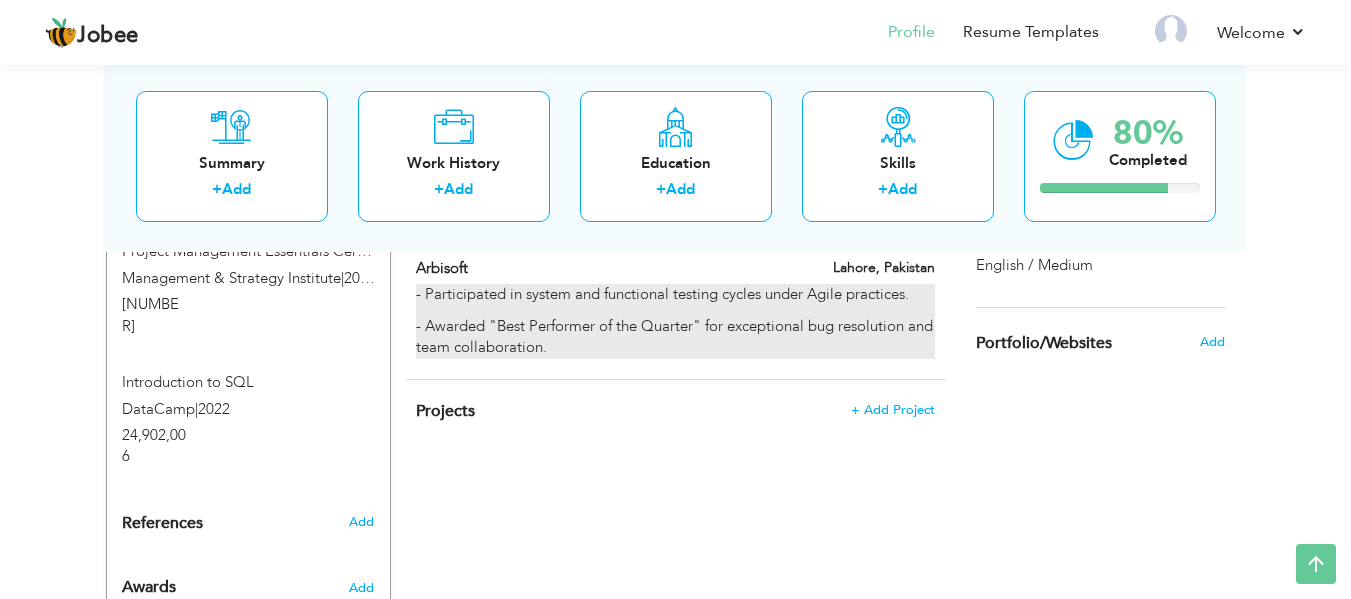 click on "- Participated in system and functional testing cycles under Agile practices.
- Awarded "Best Performer of the Quarter" for exceptional bug resolution and team collaboration." at bounding box center [675, 321] 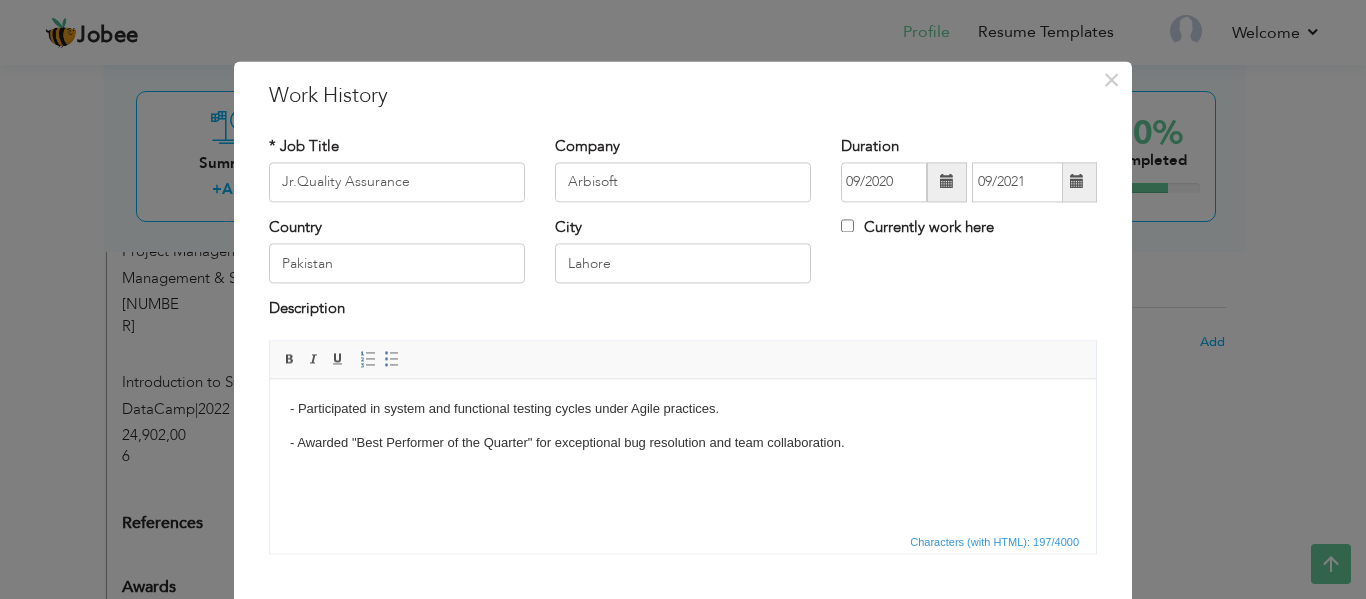click on "- Participated in system and functional testing cycles under Agile practices." at bounding box center [683, 409] 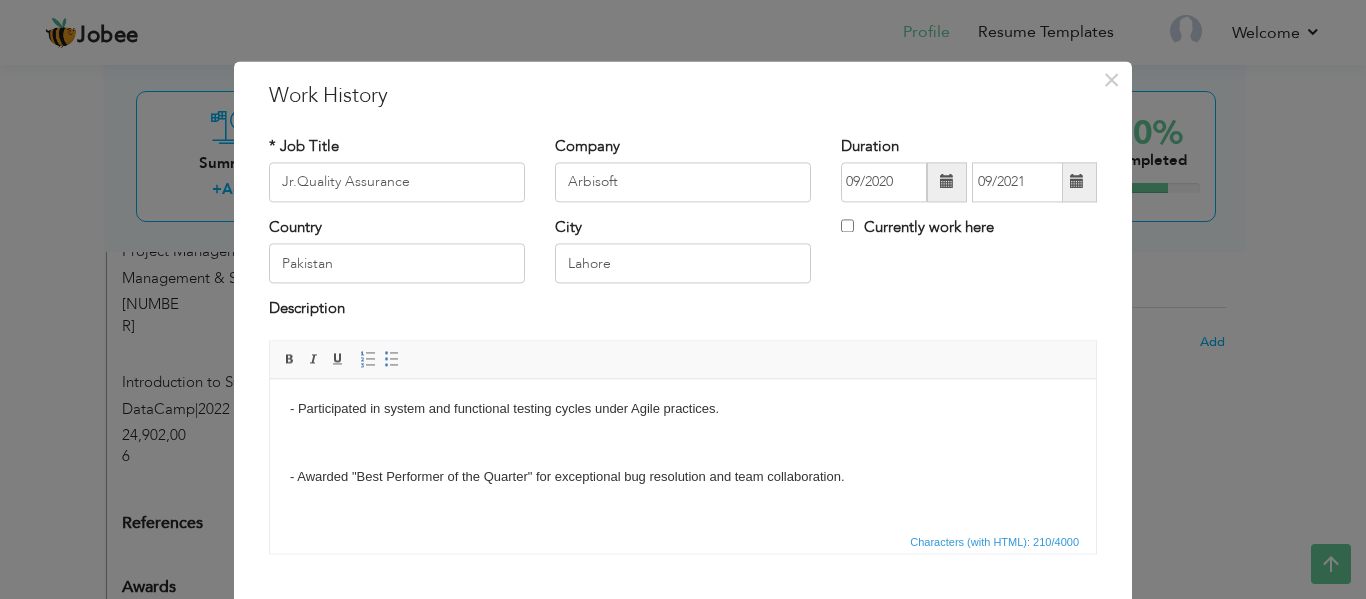 type 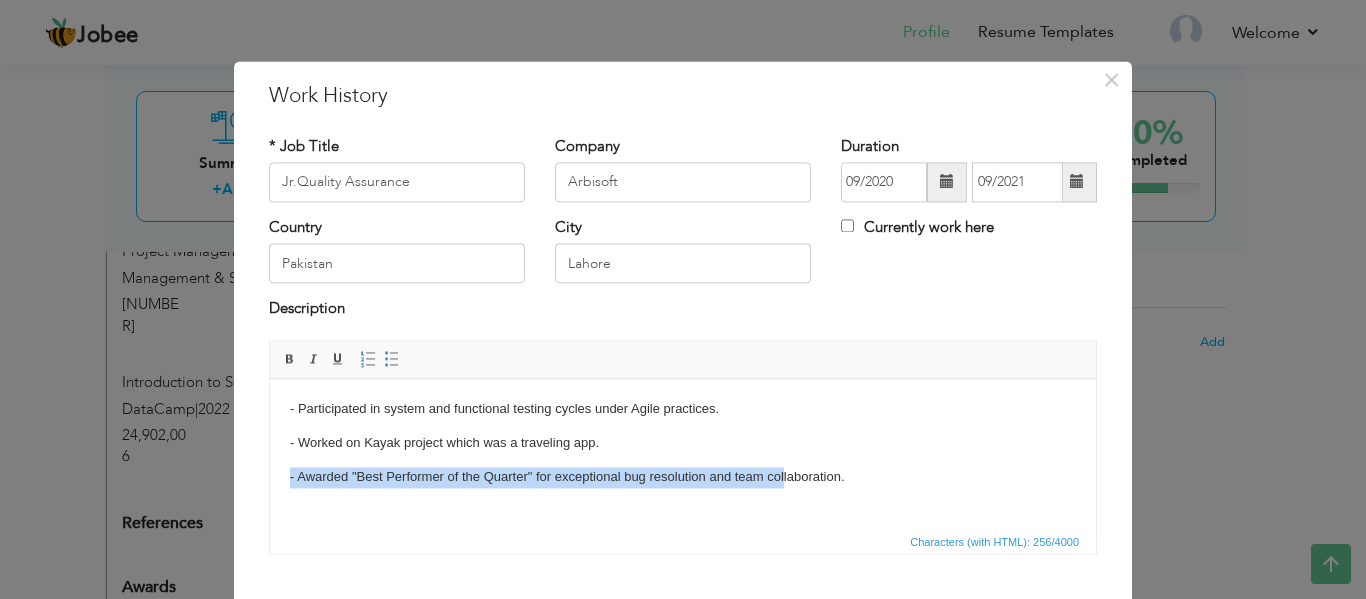 drag, startPoint x: 725, startPoint y: 467, endPoint x: 256, endPoint y: 485, distance: 469.34528 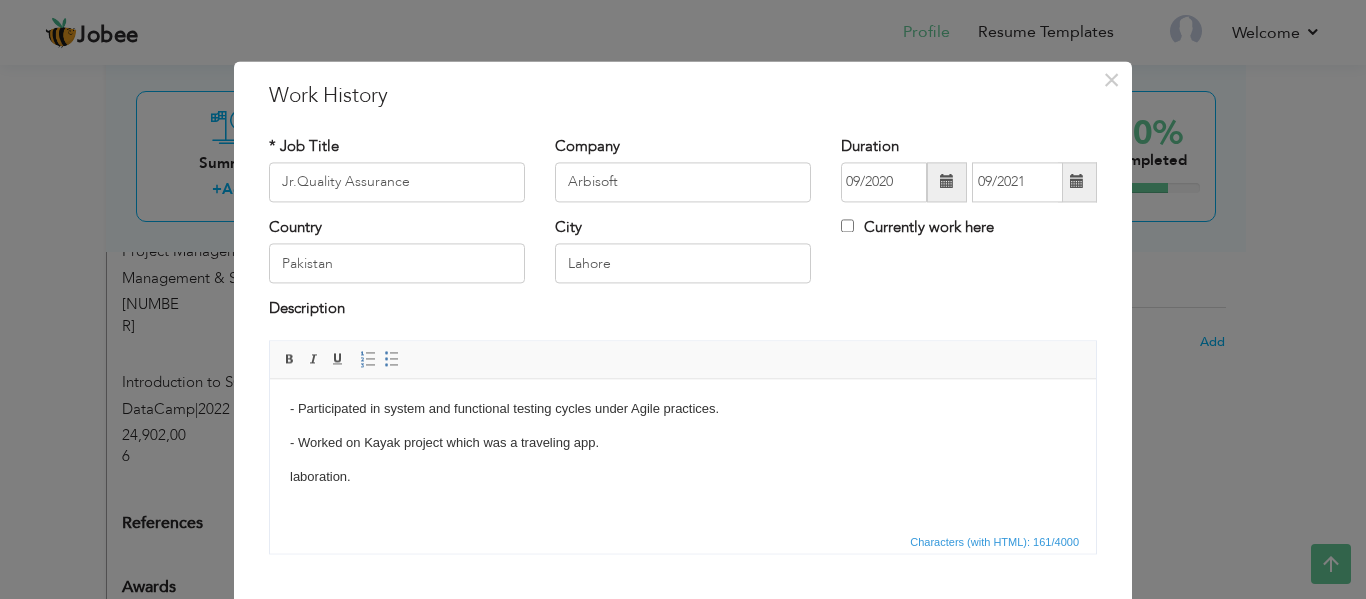 click on "- Participated in system and functional testing cycles under Agile practices. - Worked on Kayak project which was a traveling app. laboration." at bounding box center [683, 443] 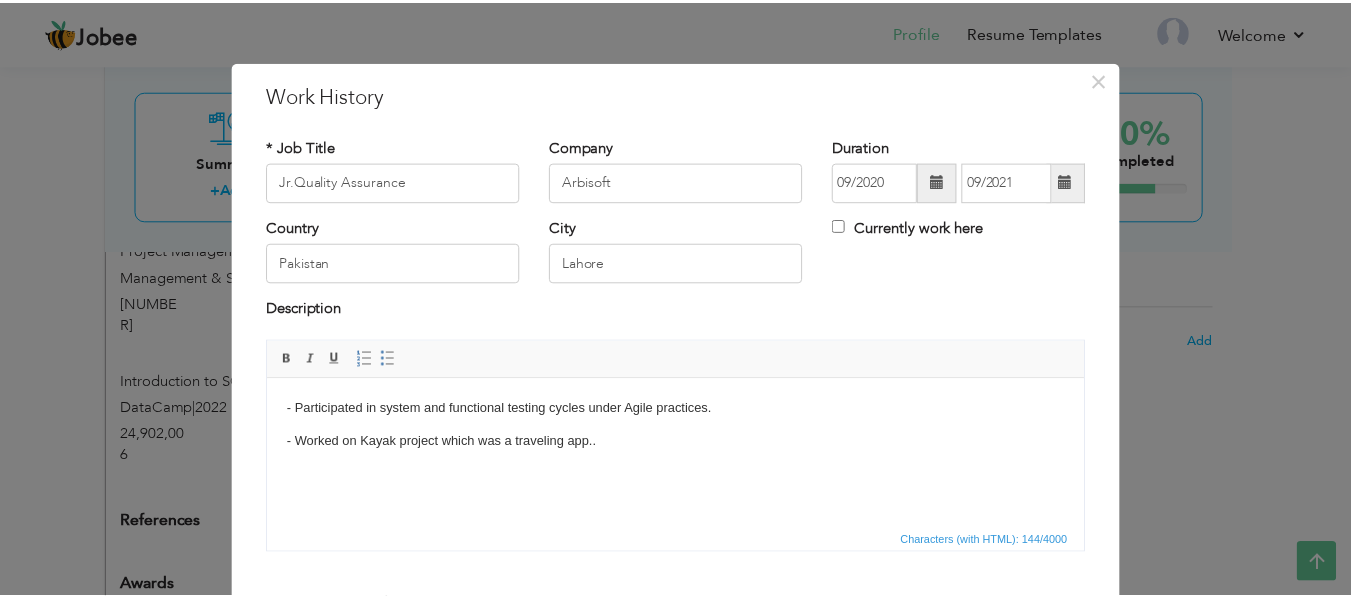 scroll, scrollTop: 117, scrollLeft: 0, axis: vertical 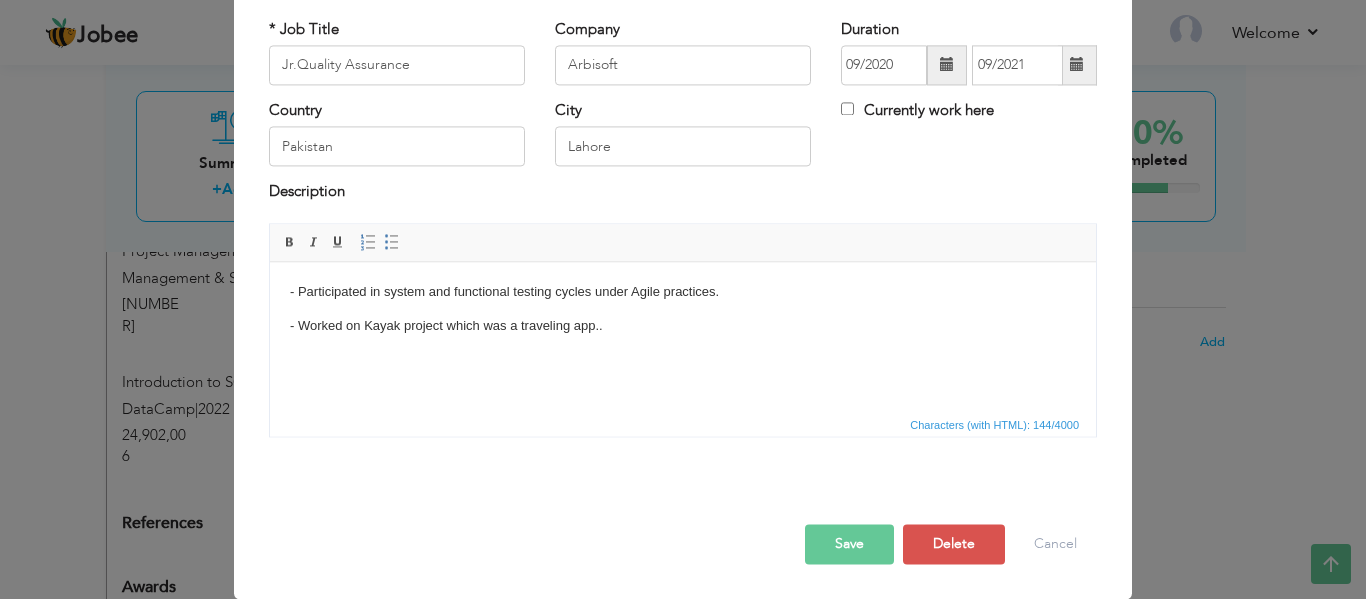 click on "Save" at bounding box center (849, 544) 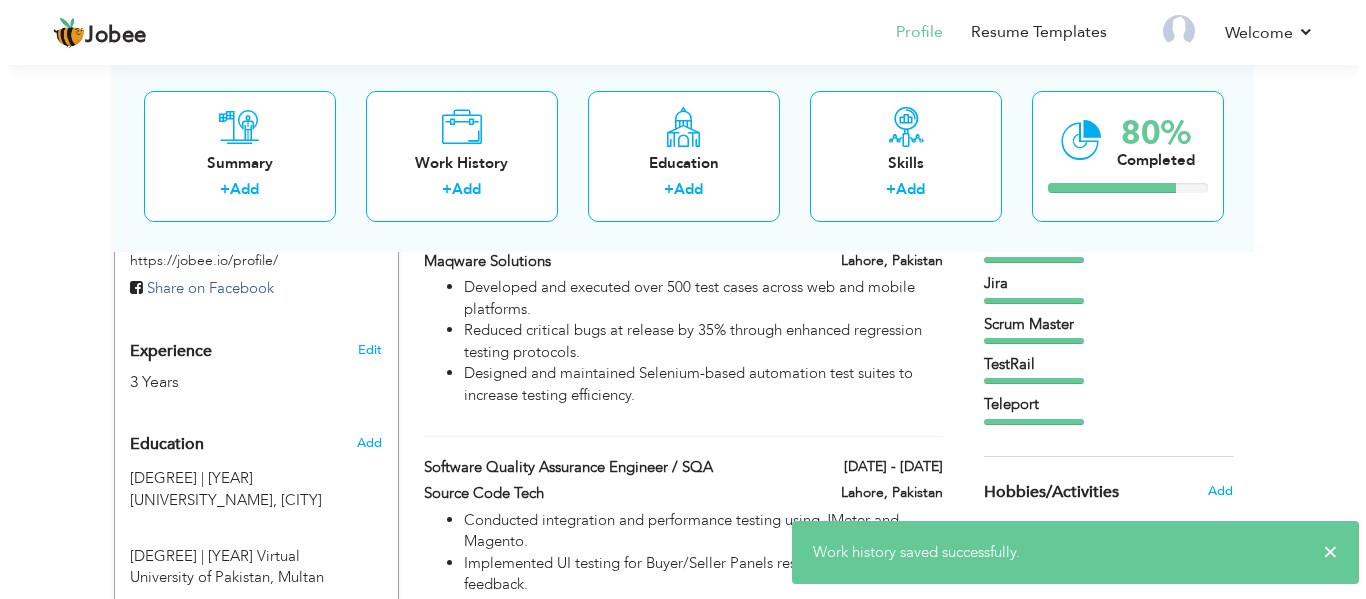 scroll, scrollTop: 703, scrollLeft: 0, axis: vertical 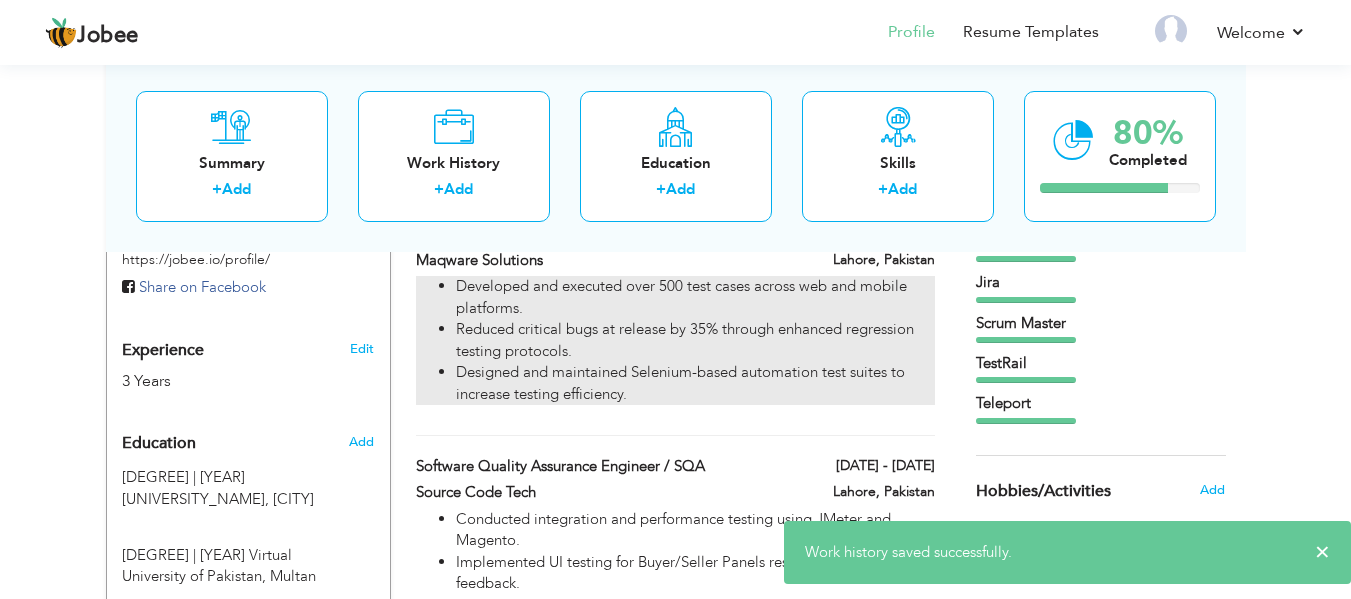 click on "Reduced critical bugs at release by 35% through enhanced regression testing protocols." at bounding box center [695, 340] 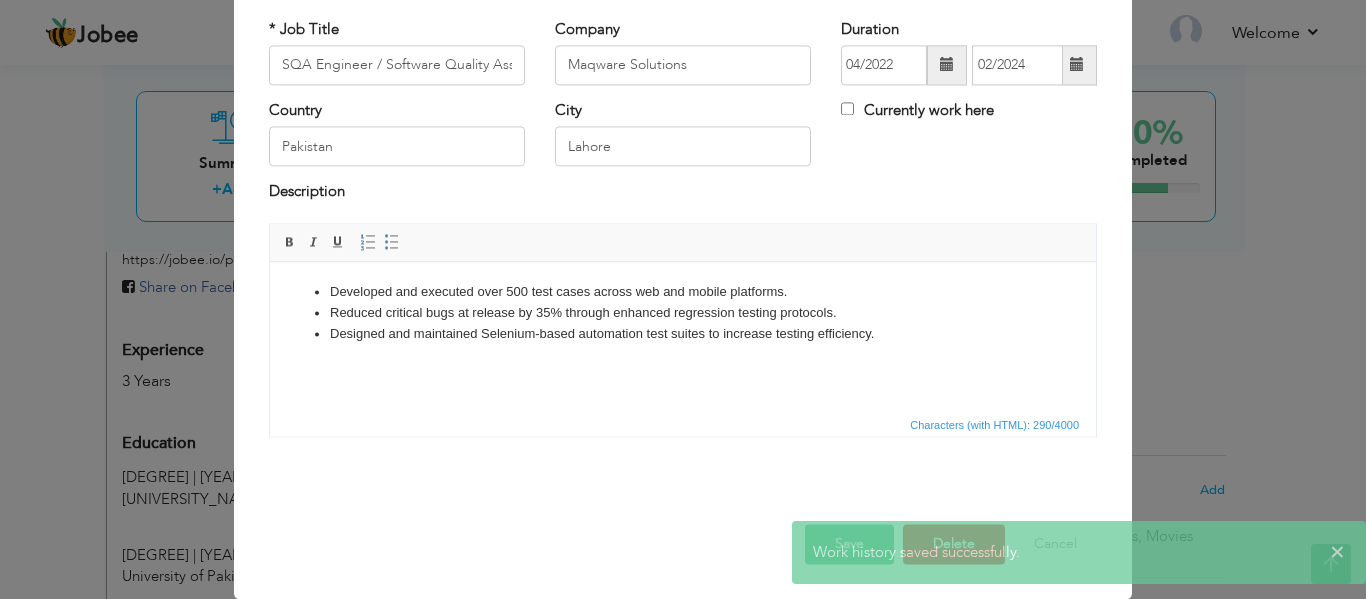 scroll, scrollTop: 0, scrollLeft: 0, axis: both 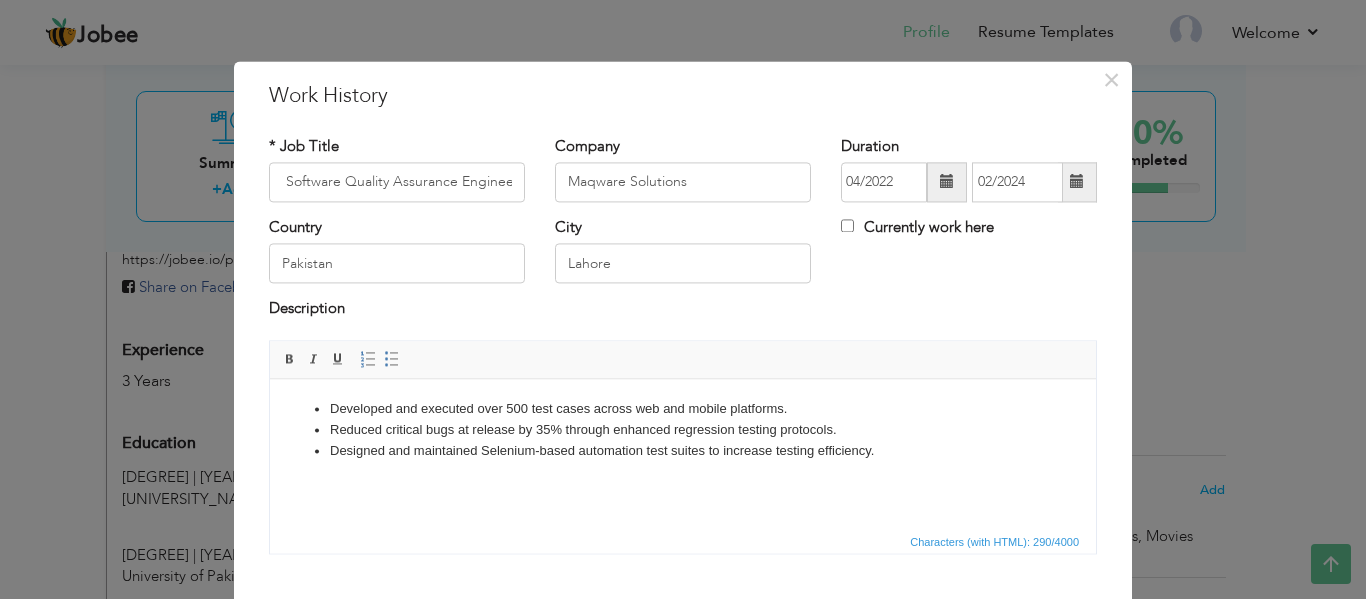 click on "Designed and maintained Selenium-based automation test suites to increase testing efficiency." at bounding box center (683, 451) 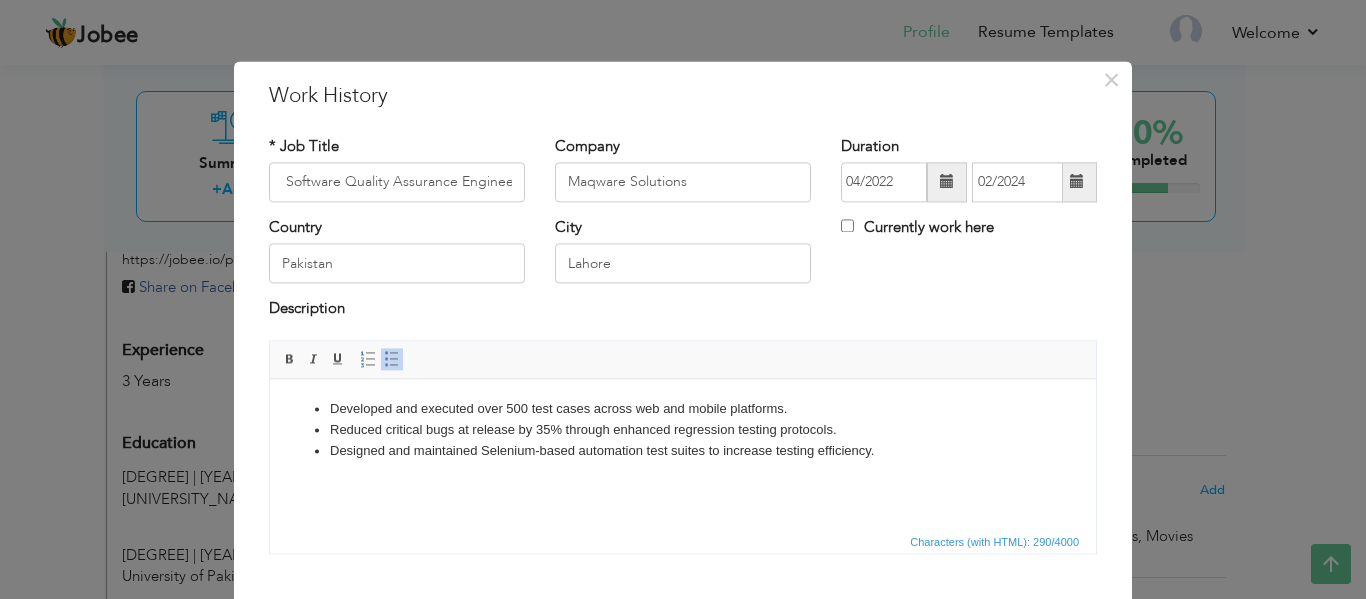 scroll, scrollTop: 0, scrollLeft: 0, axis: both 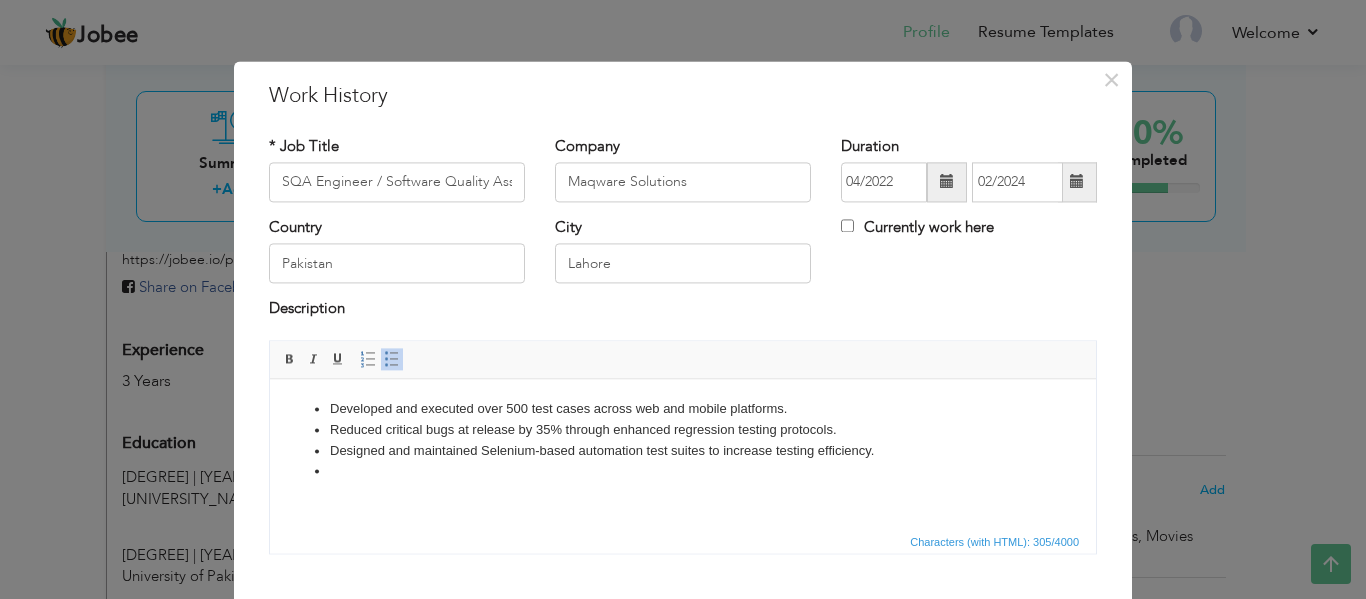 type 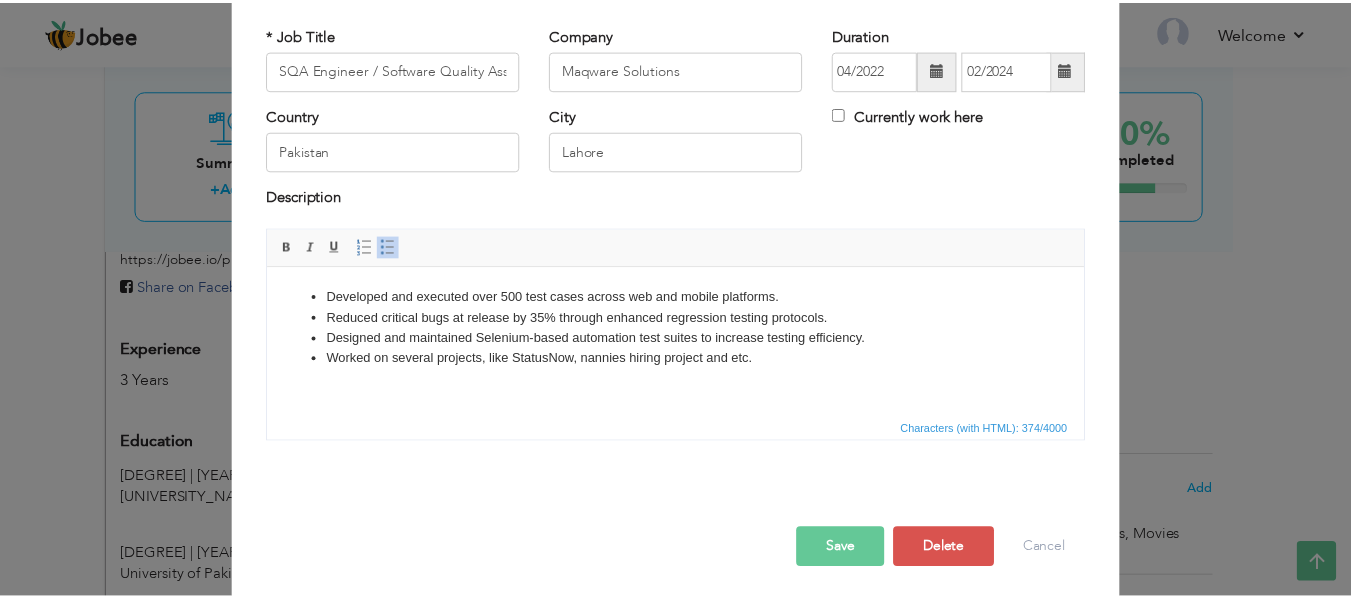 scroll, scrollTop: 117, scrollLeft: 0, axis: vertical 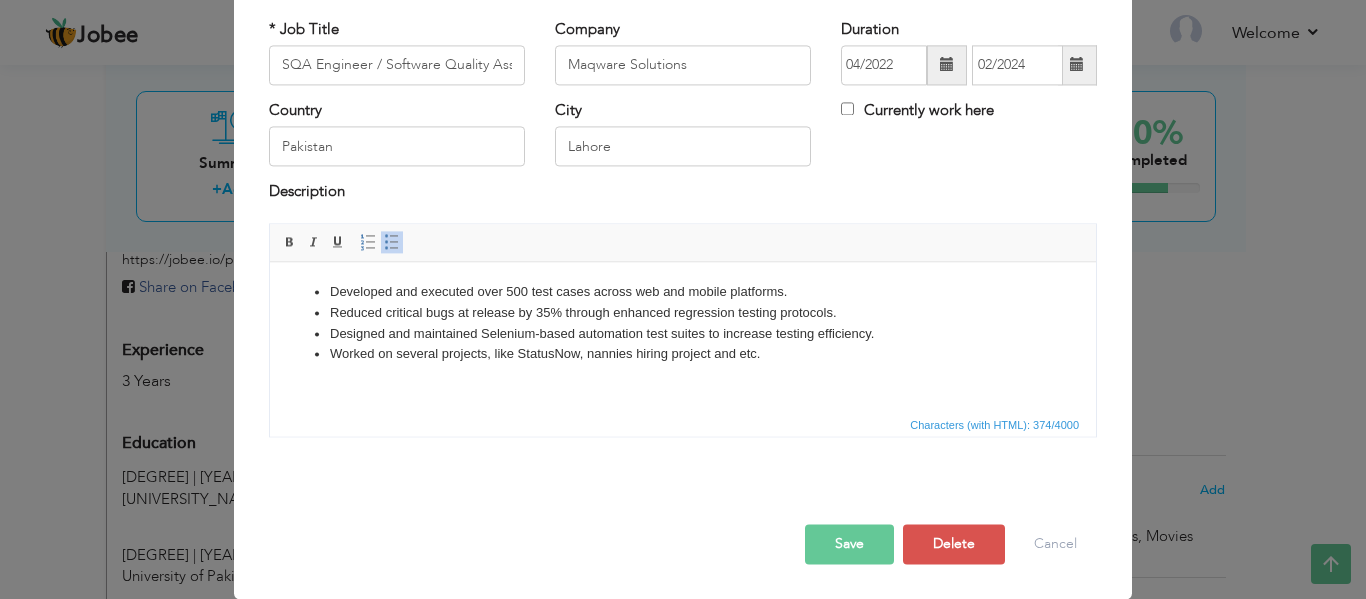 click on "Save" at bounding box center [849, 544] 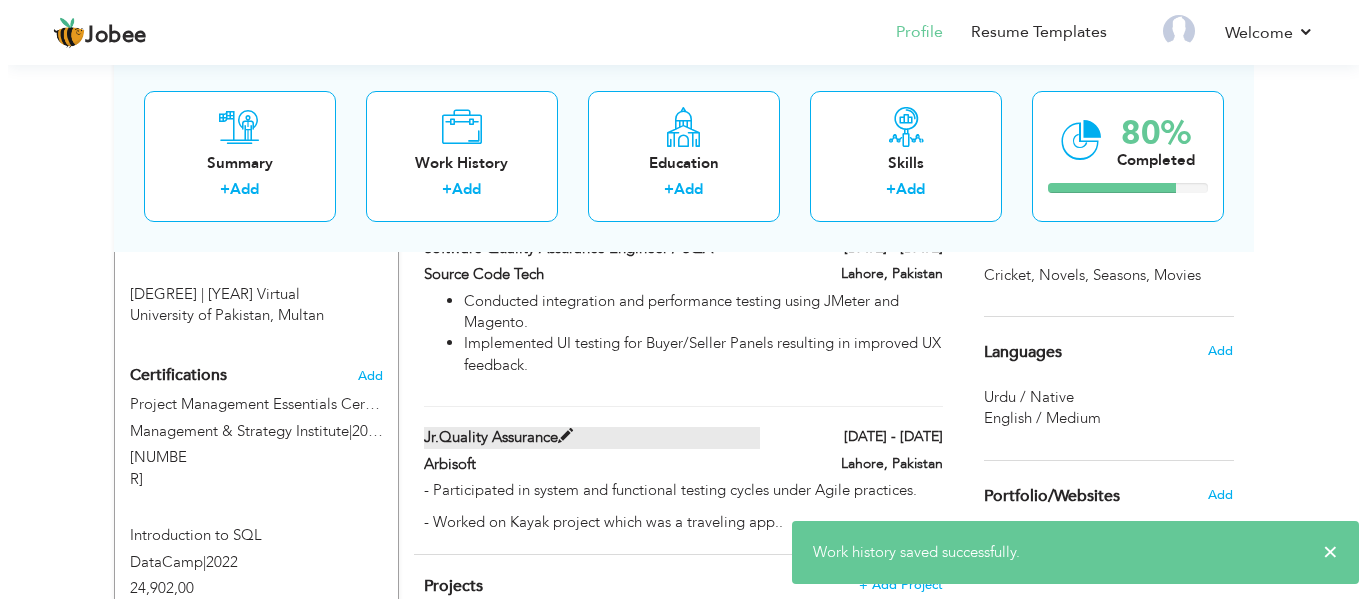scroll, scrollTop: 953, scrollLeft: 0, axis: vertical 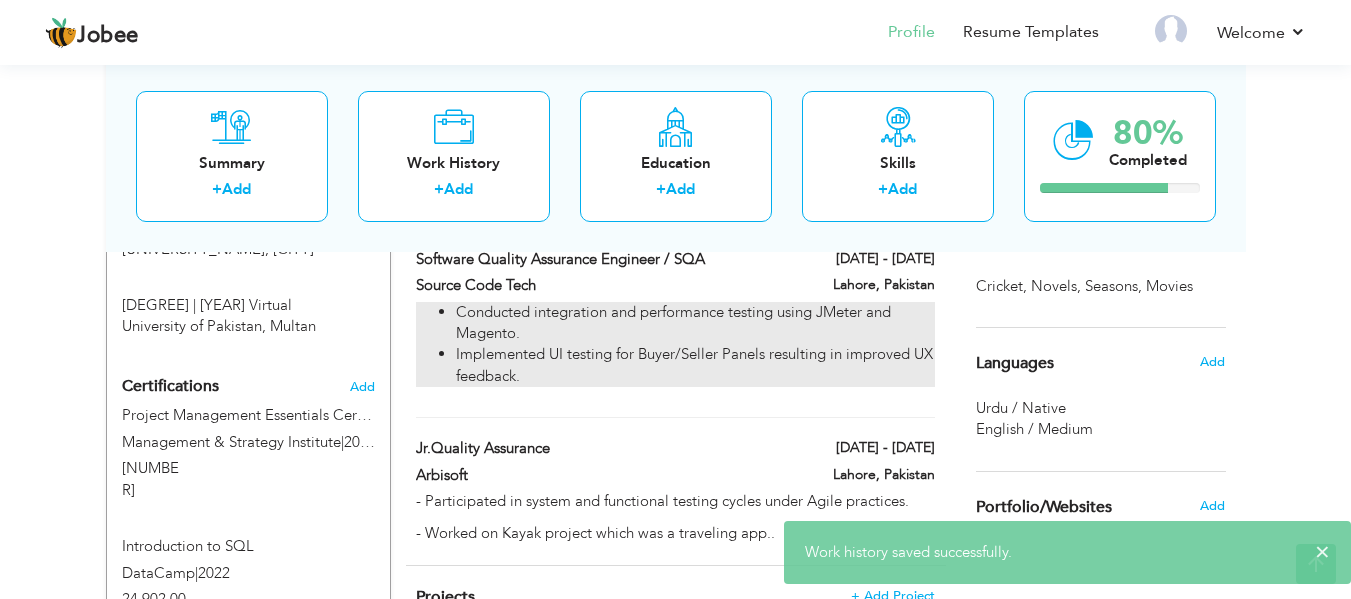 click on "Conducted integration and performance testing using JMeter and Magento." at bounding box center (695, 323) 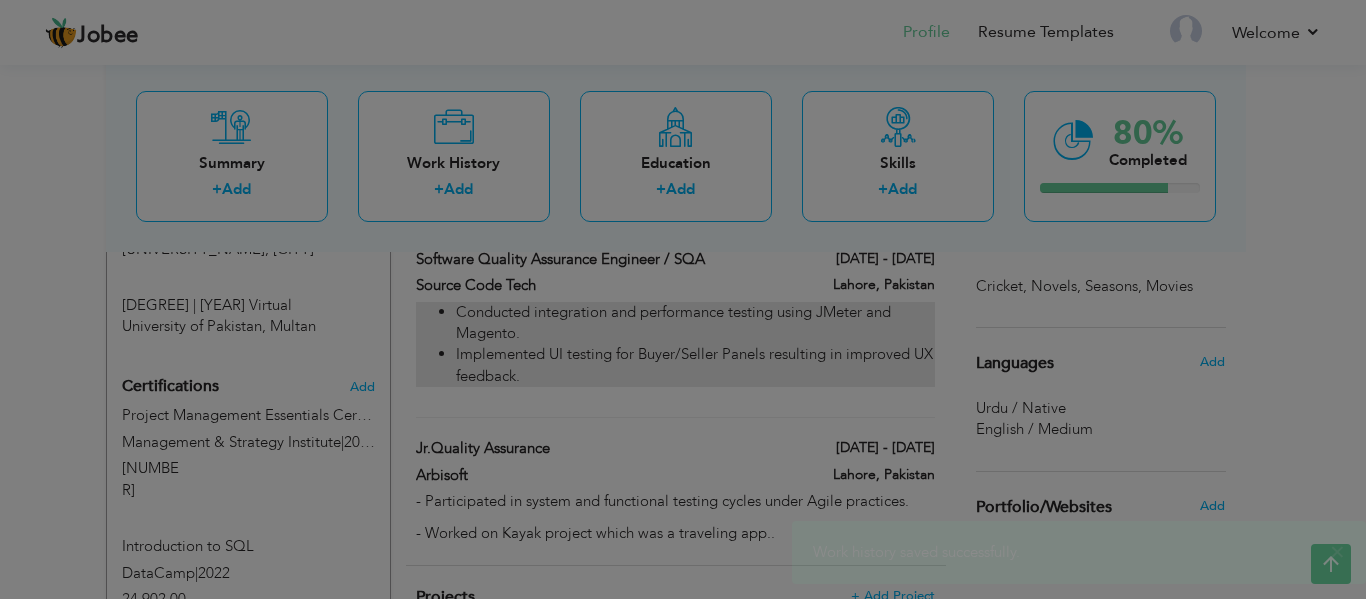 scroll, scrollTop: 0, scrollLeft: 0, axis: both 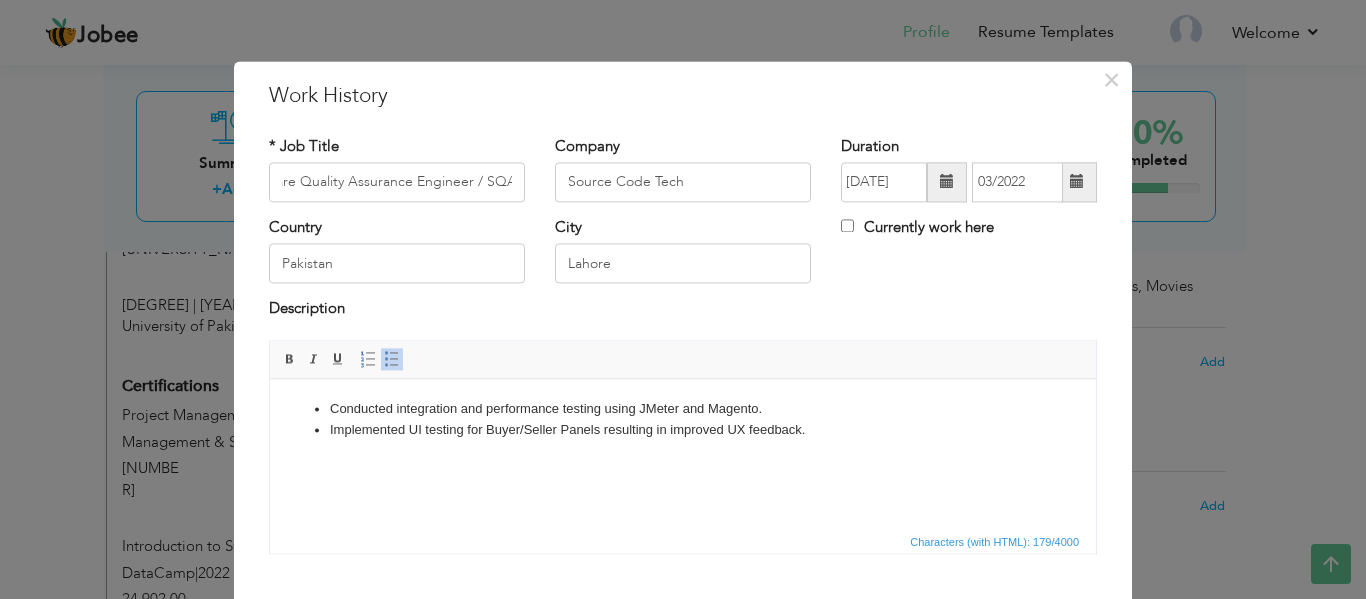 click on "Implemented UI testing for Buyer/Seller Panels resulting in improved UX feedback." at bounding box center (683, 430) 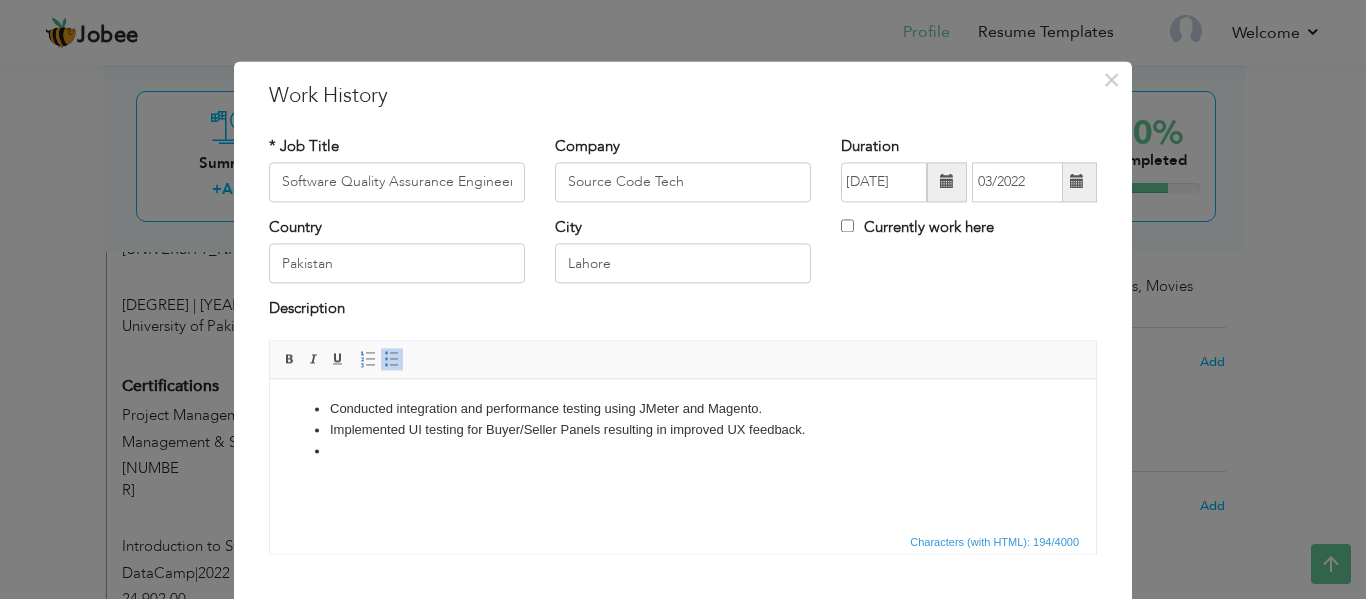 type 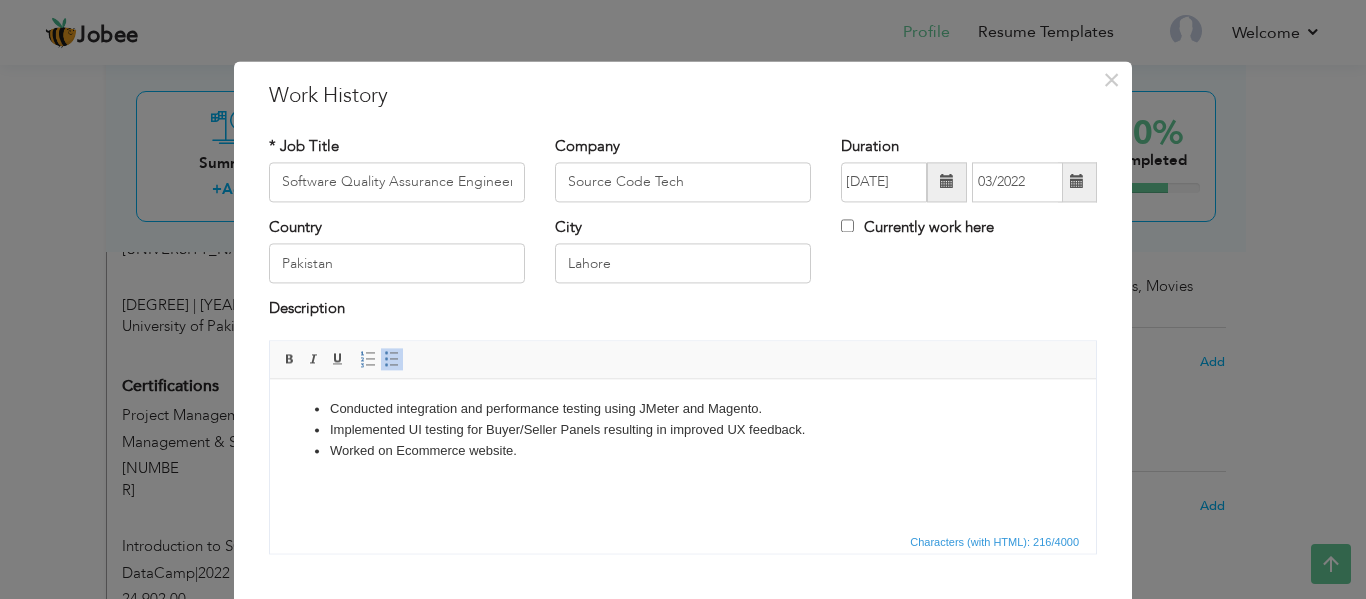 click on "Worked on Ecommerce website." at bounding box center [683, 451] 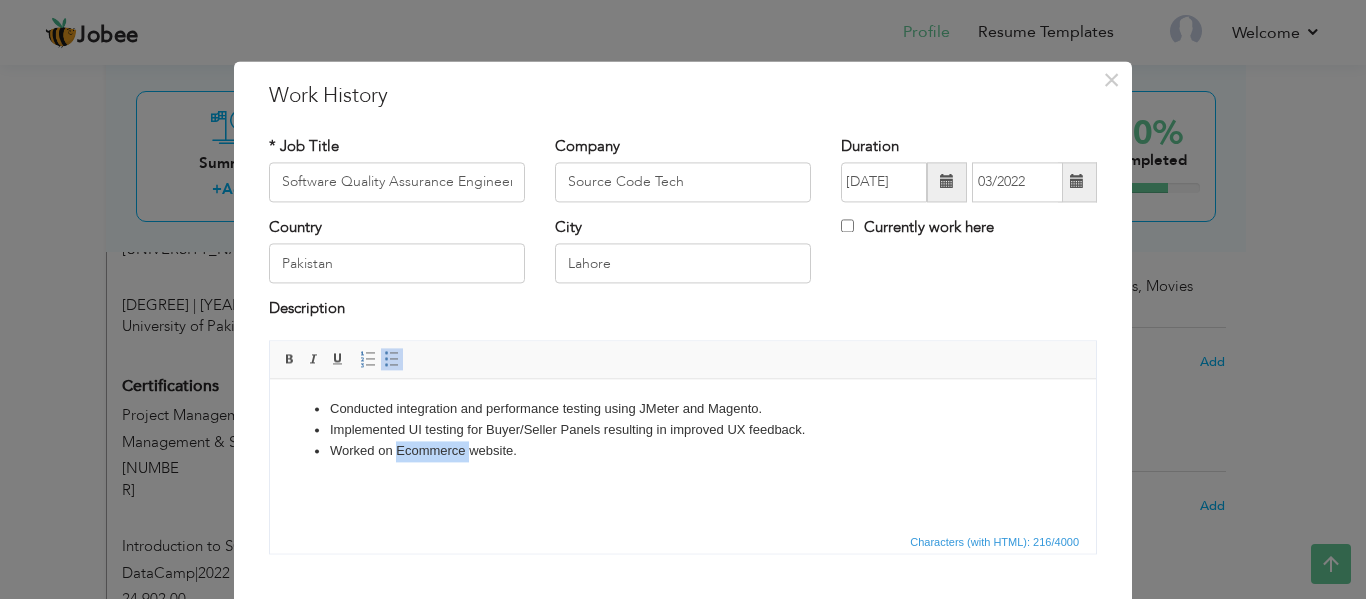 copy on "Ecommerce" 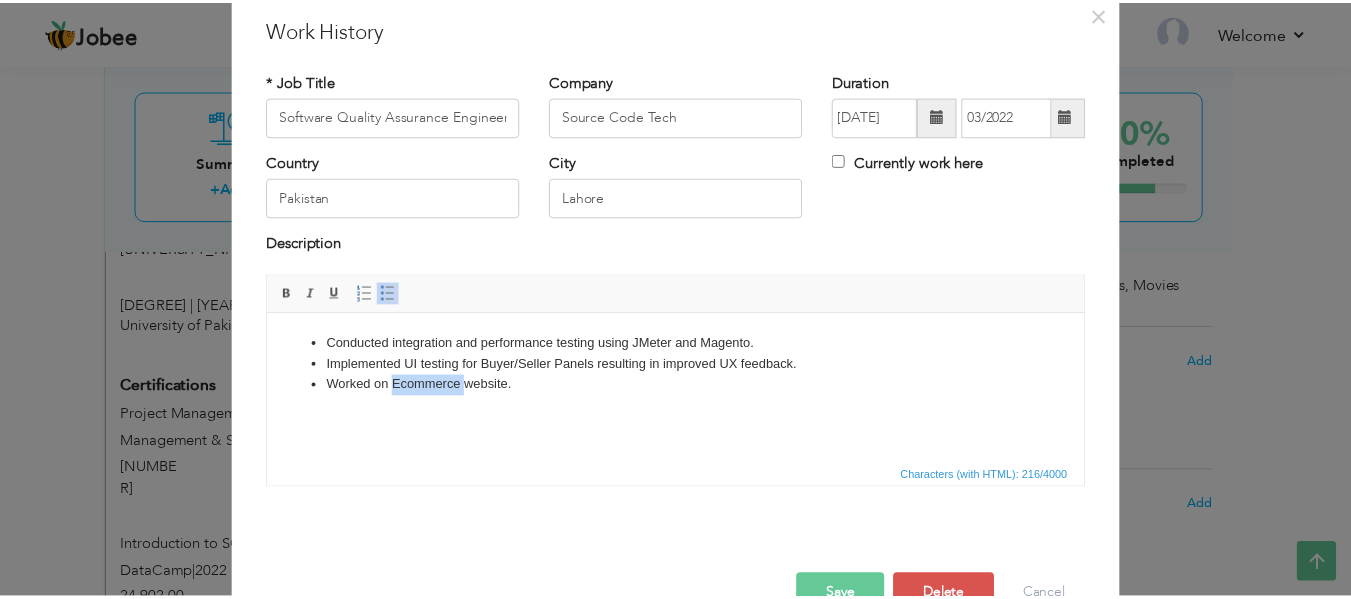 scroll, scrollTop: 117, scrollLeft: 0, axis: vertical 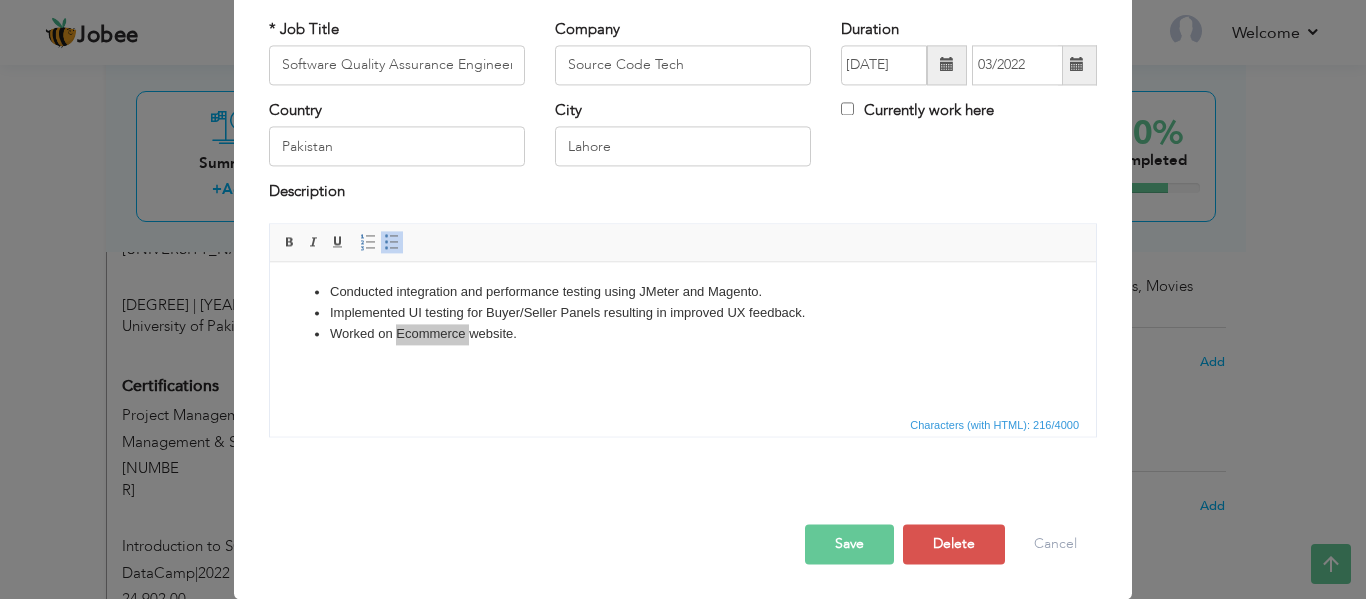 click on "Save" at bounding box center (849, 544) 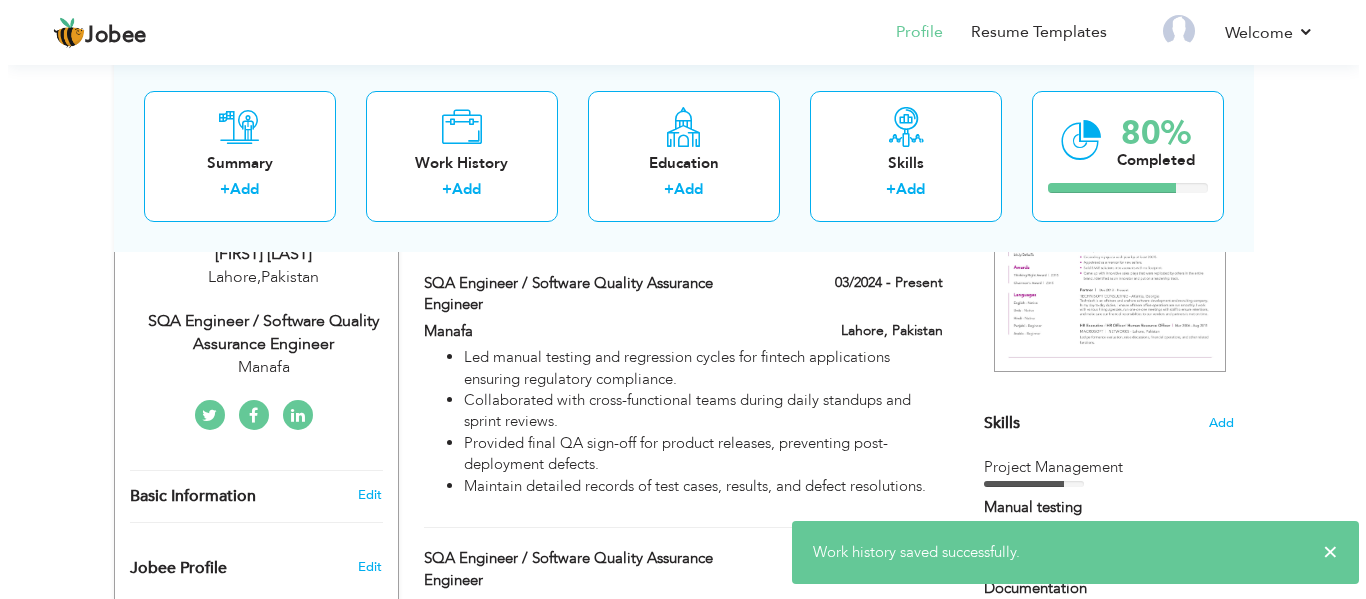 scroll, scrollTop: 353, scrollLeft: 0, axis: vertical 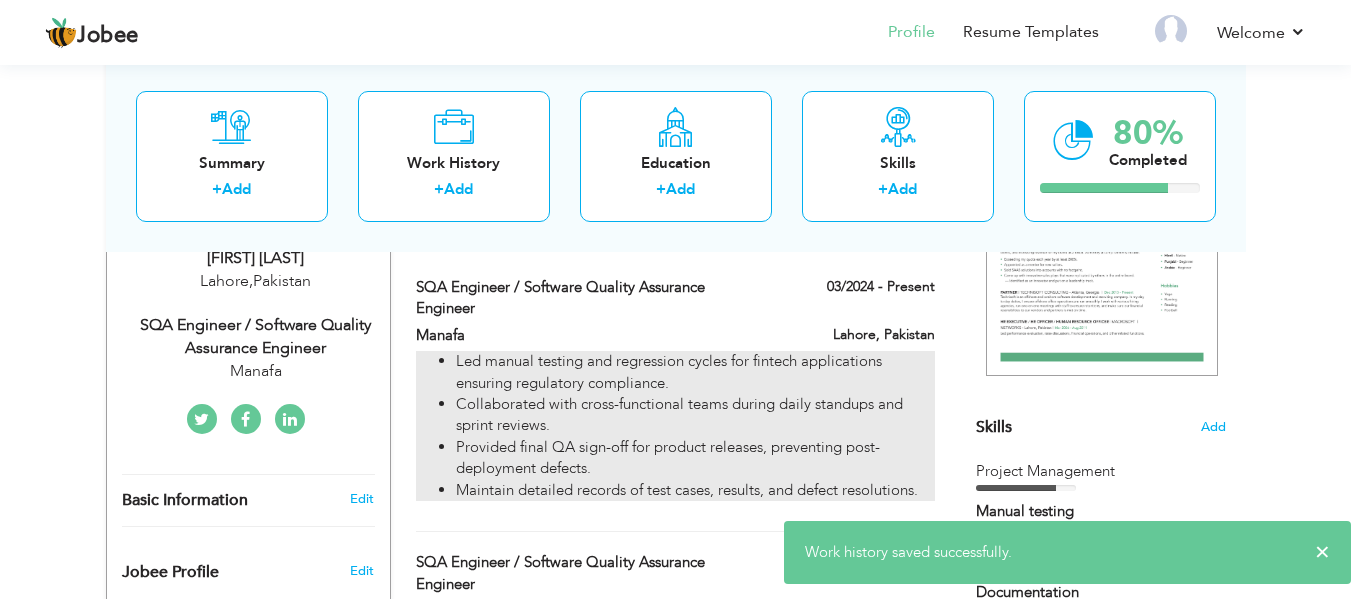 click on "Collaborated with cross-functional teams during daily standups and sprint reviews." at bounding box center (695, 415) 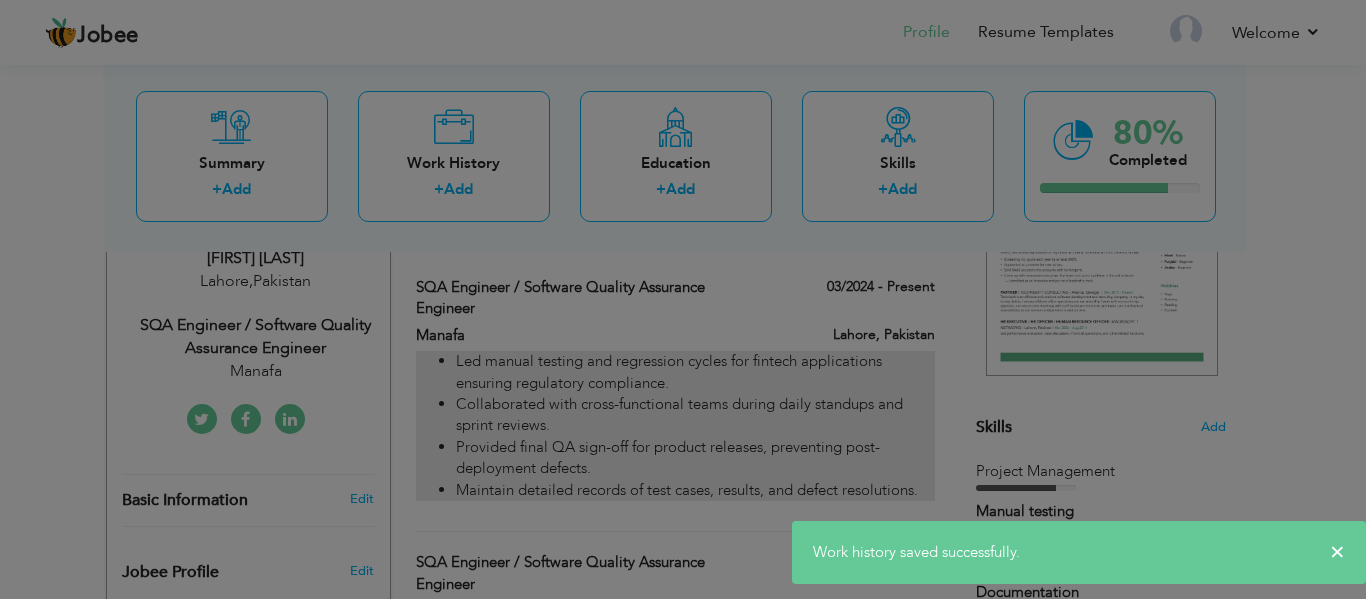 scroll, scrollTop: 0, scrollLeft: 0, axis: both 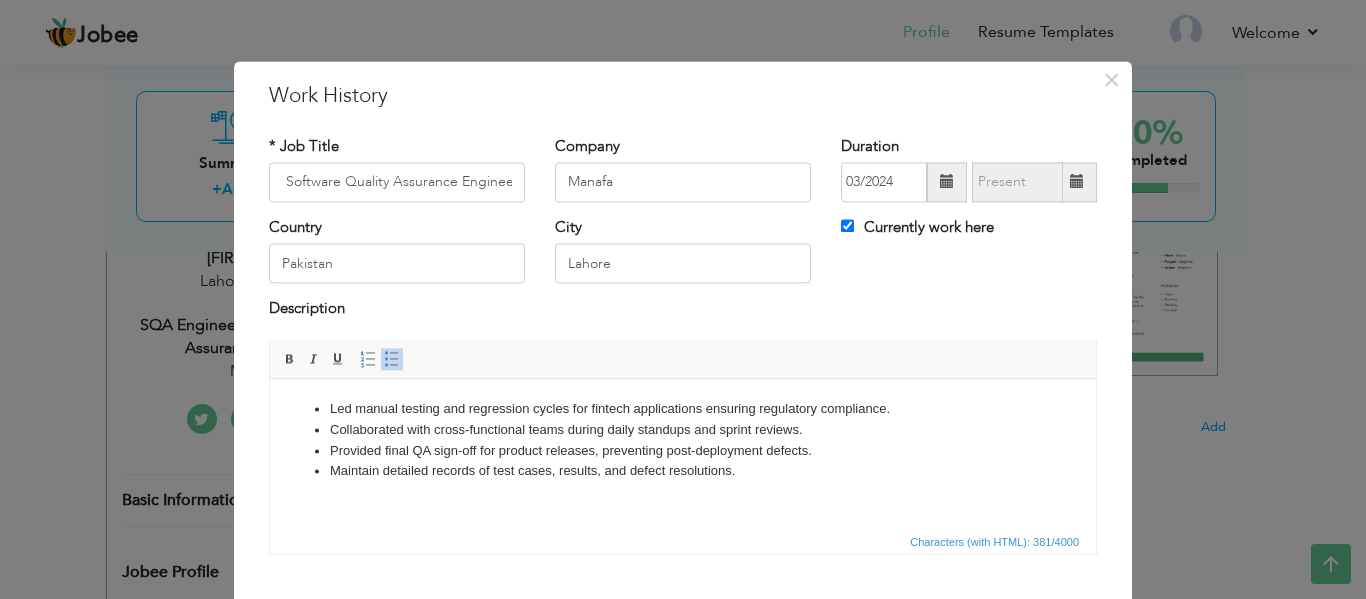 click on "Maintain detailed records of test cases, results, and defect resolutions." at bounding box center [683, 471] 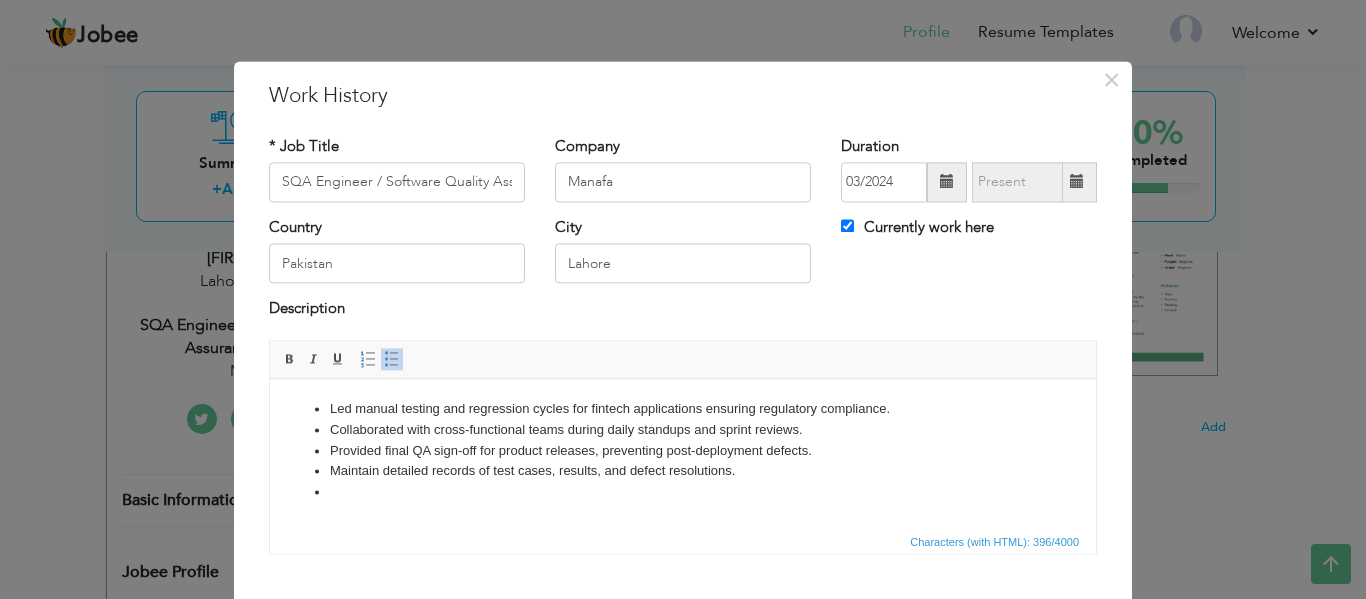 type 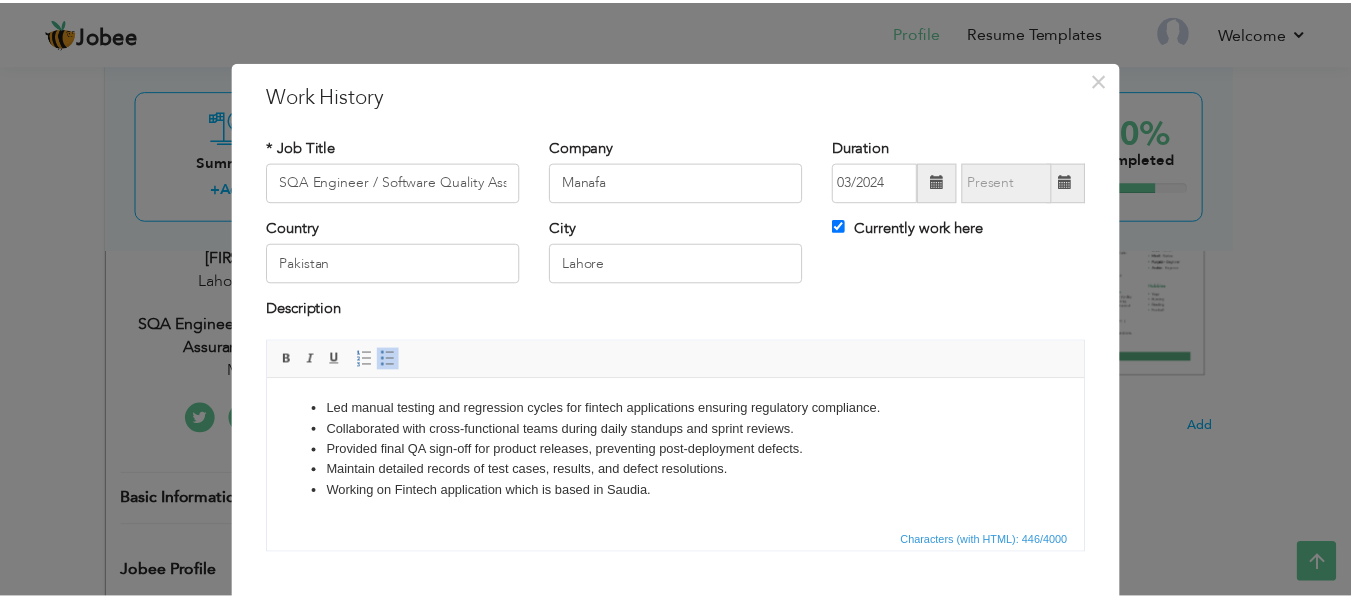 scroll, scrollTop: 117, scrollLeft: 0, axis: vertical 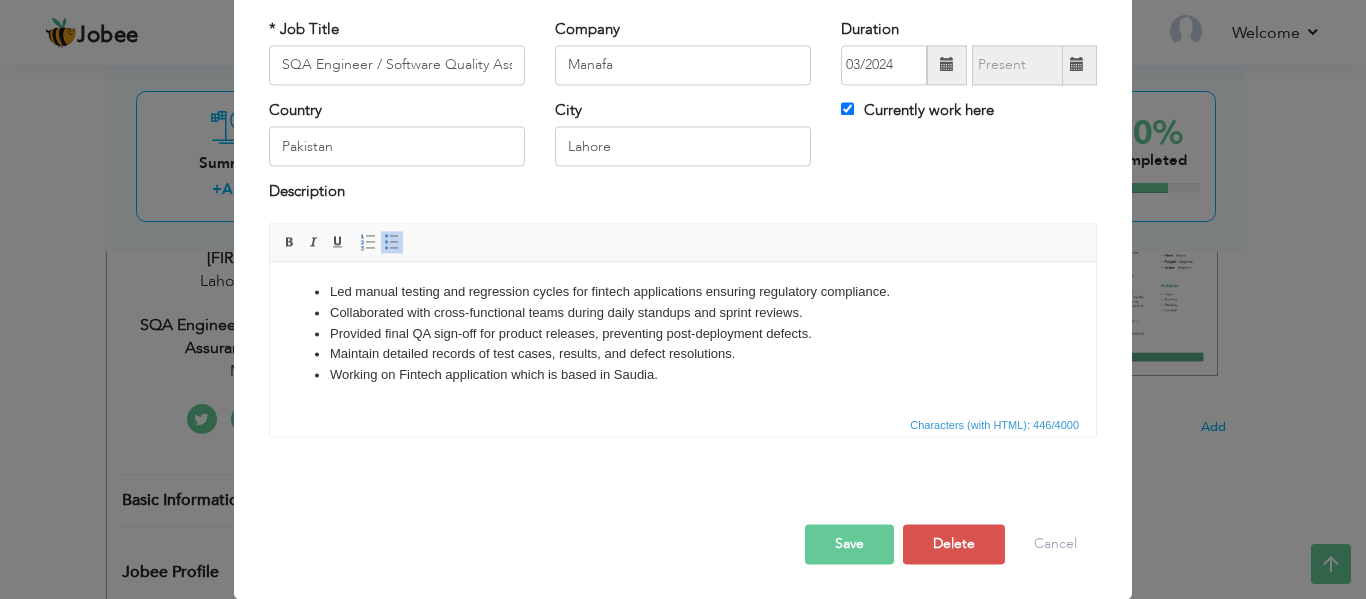 click on "Save" at bounding box center [849, 544] 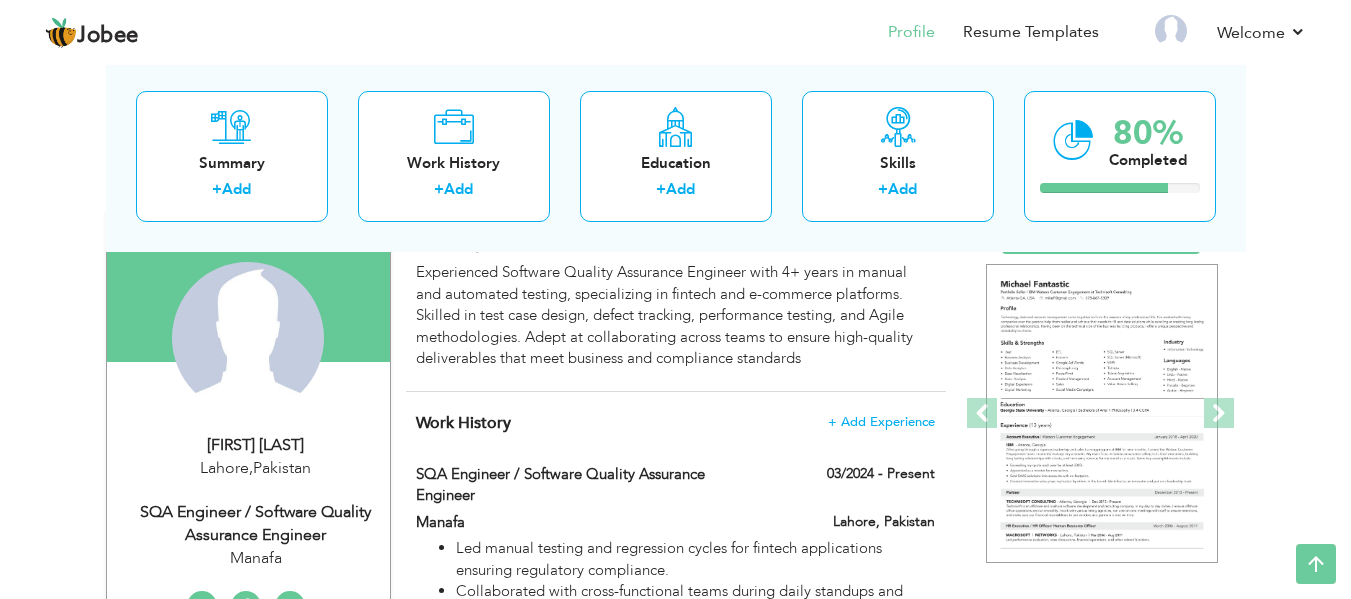 scroll, scrollTop: 0, scrollLeft: 0, axis: both 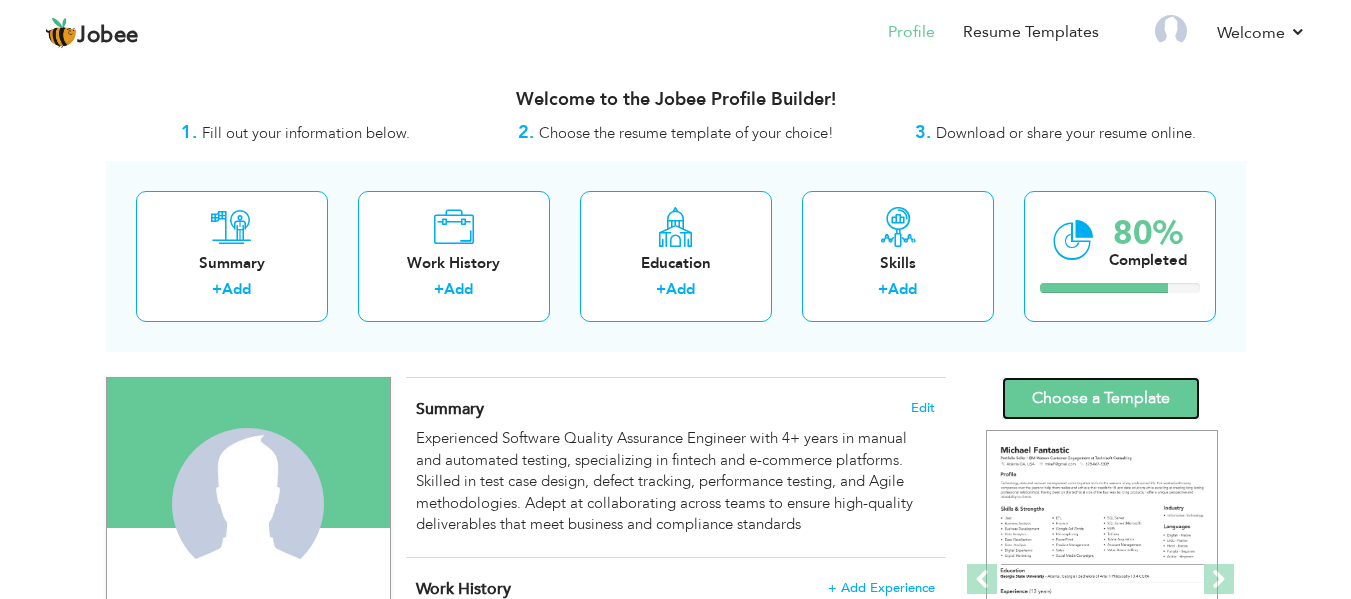 click on "Choose a Template" at bounding box center [1101, 398] 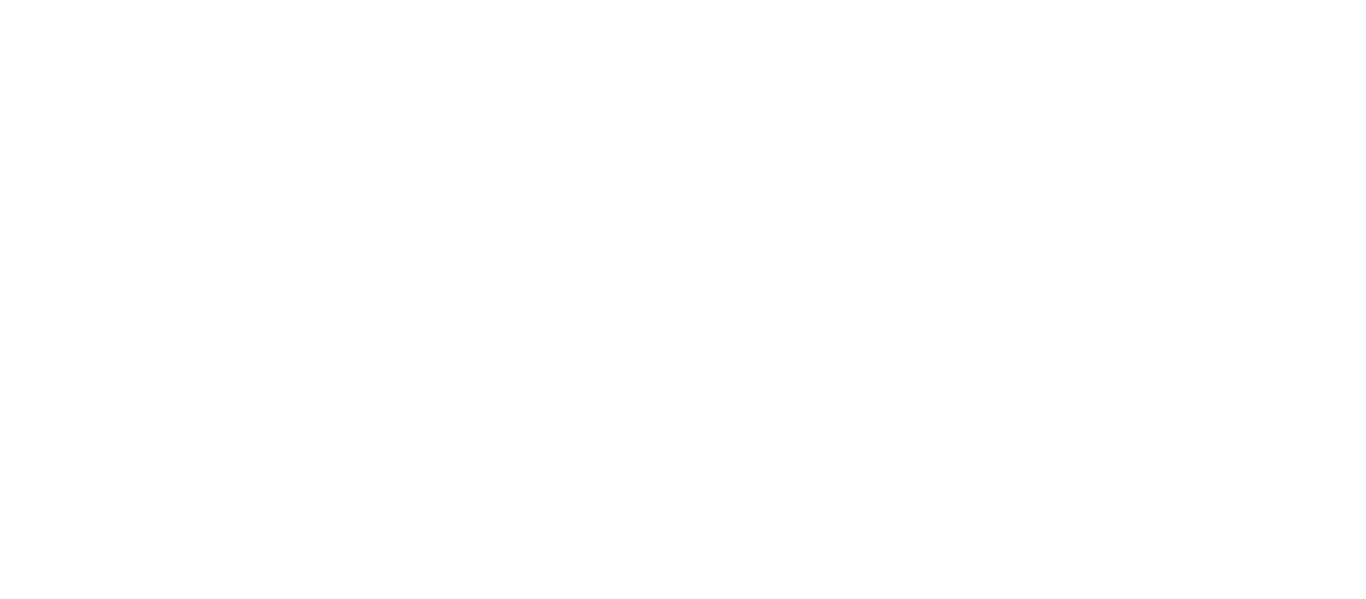 scroll, scrollTop: 0, scrollLeft: 0, axis: both 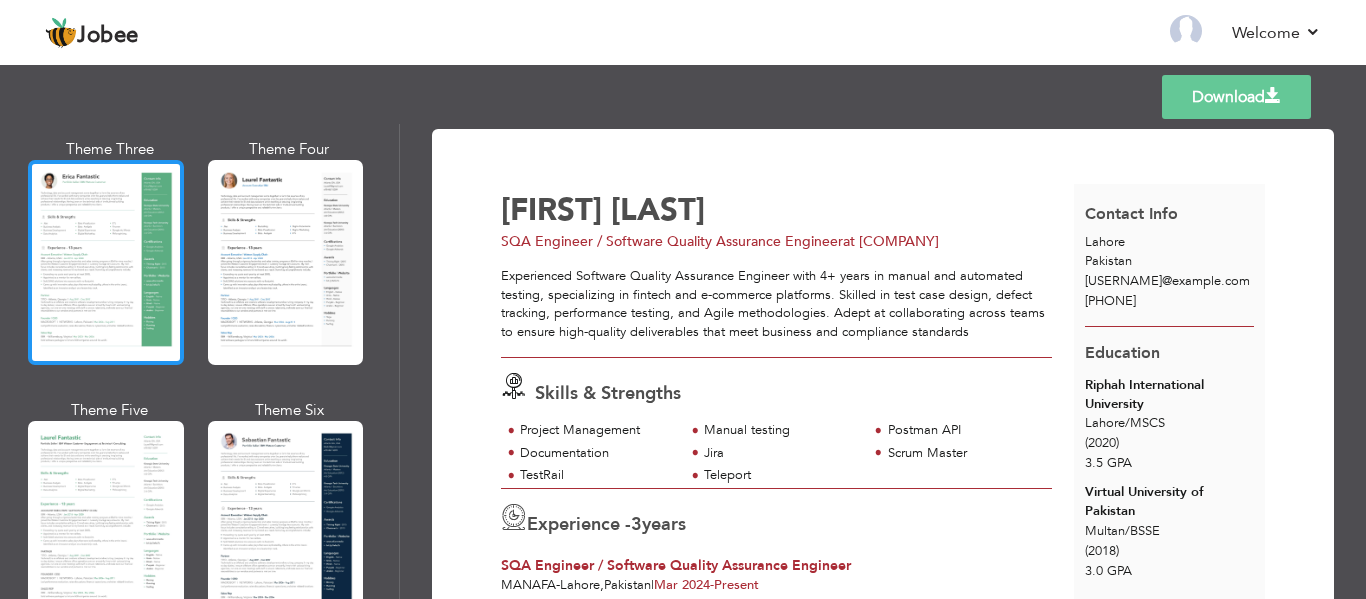 click at bounding box center (106, 262) 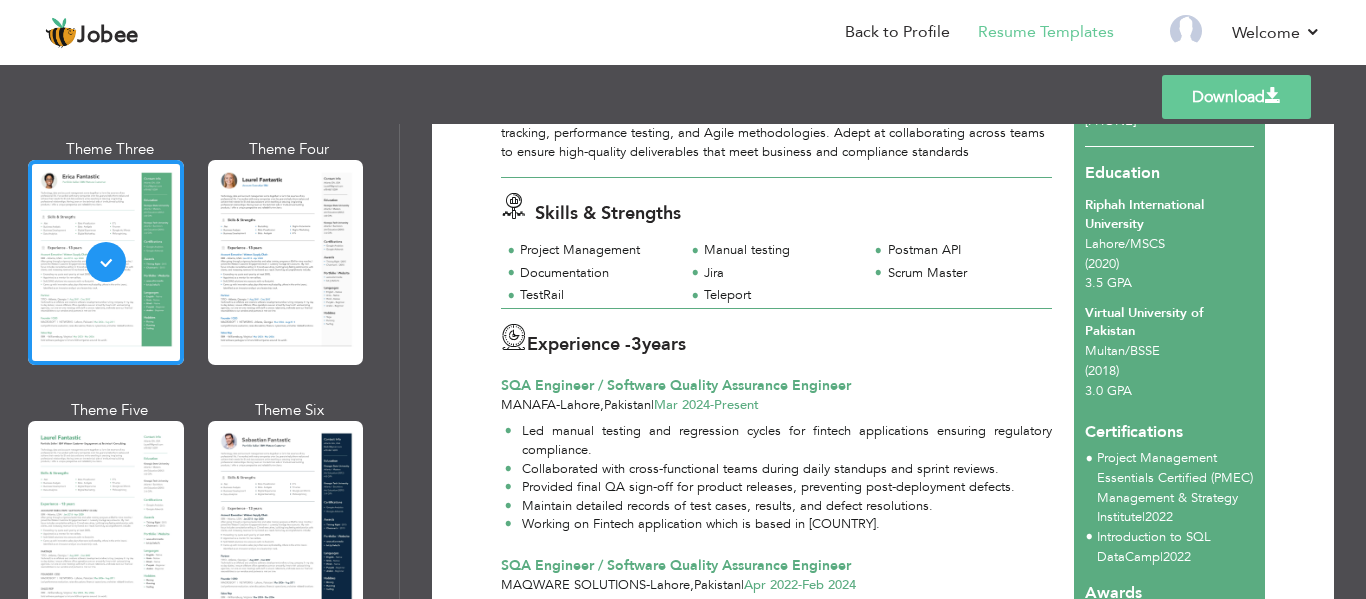 scroll, scrollTop: 200, scrollLeft: 0, axis: vertical 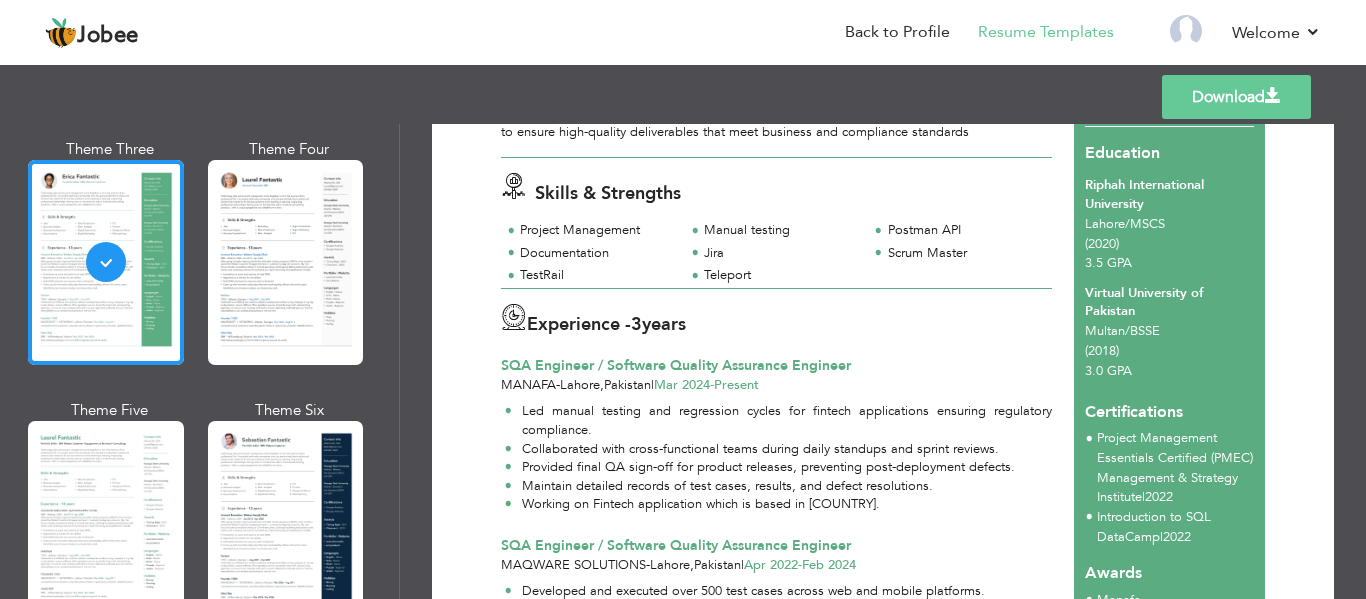 click on "3" at bounding box center (636, 324) 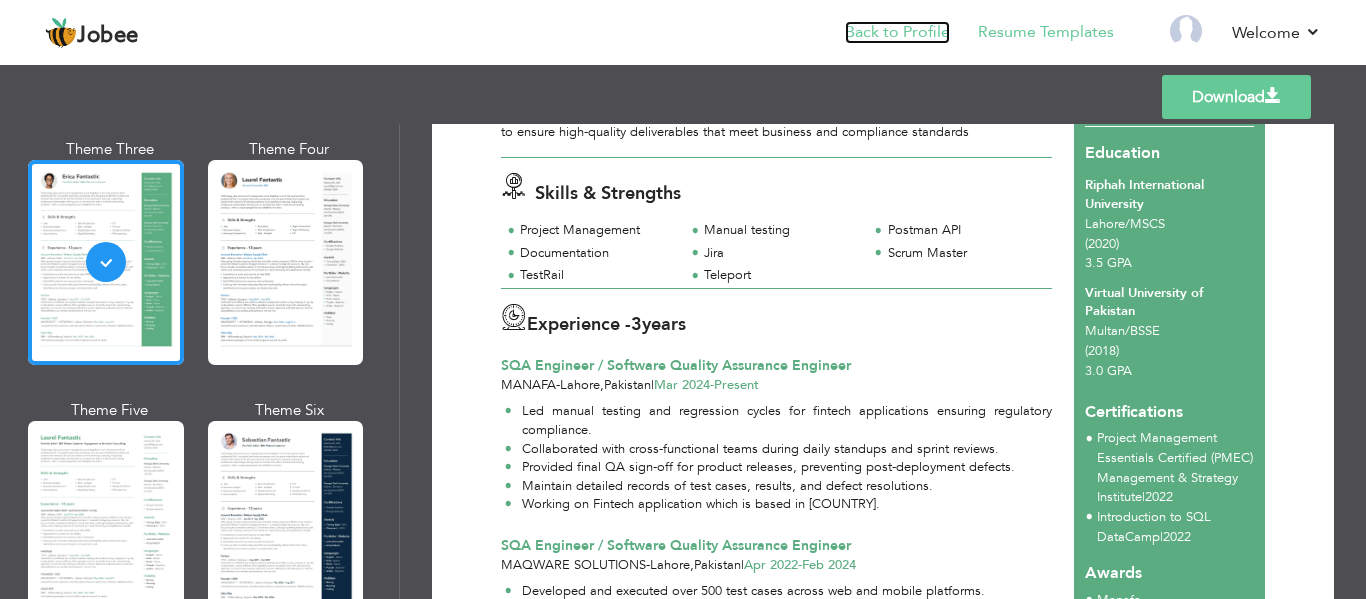click on "Back to Profile" at bounding box center (897, 32) 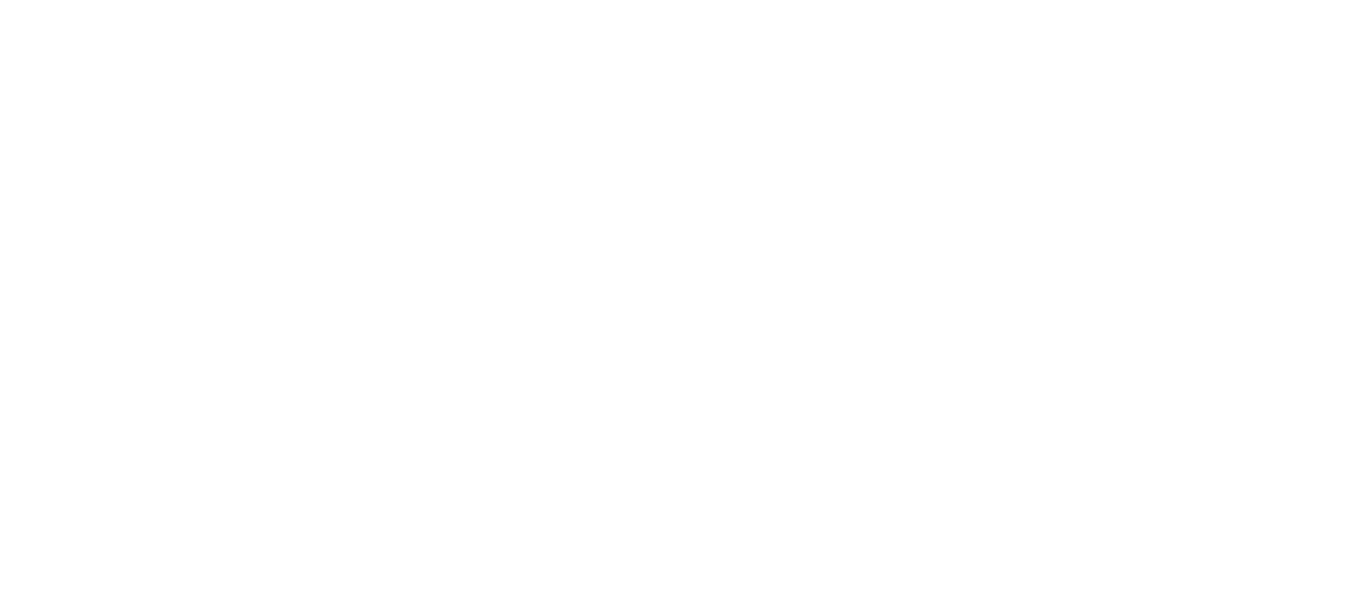 scroll, scrollTop: 0, scrollLeft: 0, axis: both 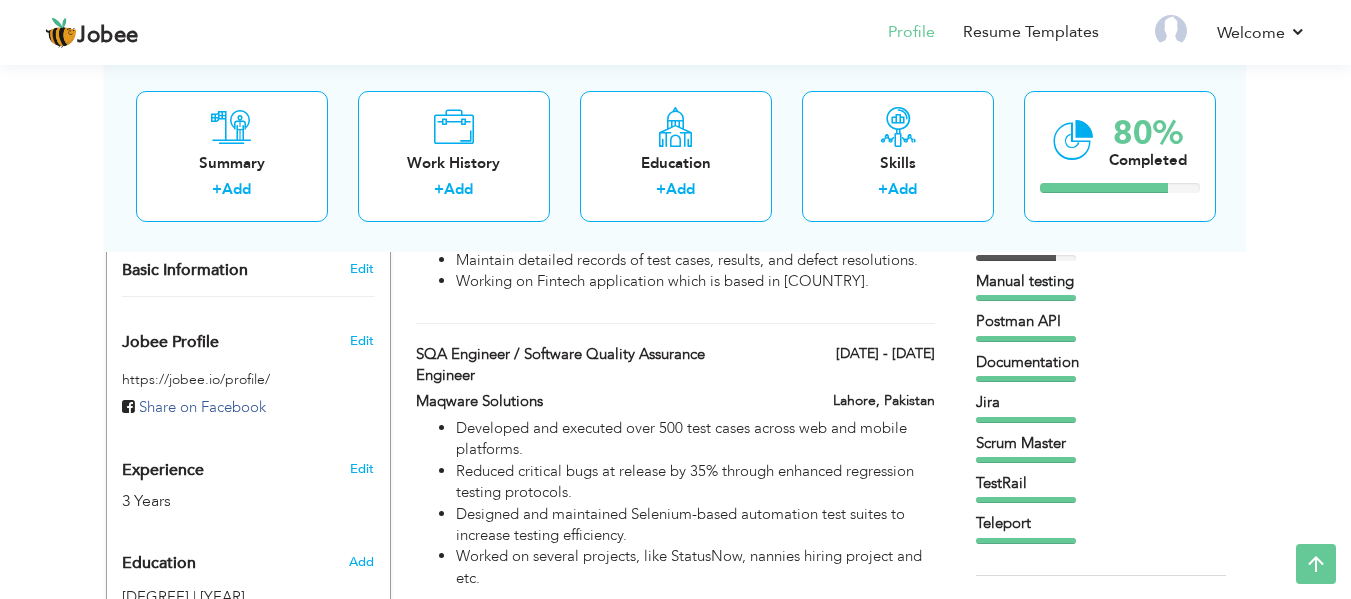 click on "Edit" at bounding box center [362, 469] 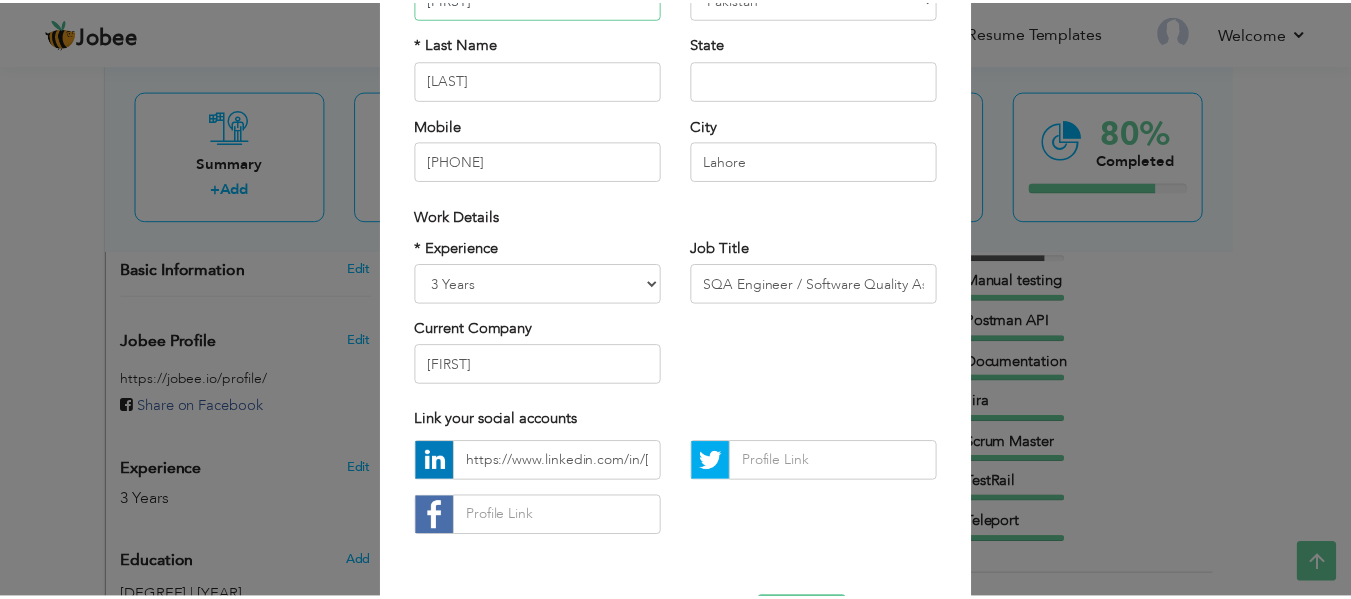 scroll, scrollTop: 299, scrollLeft: 0, axis: vertical 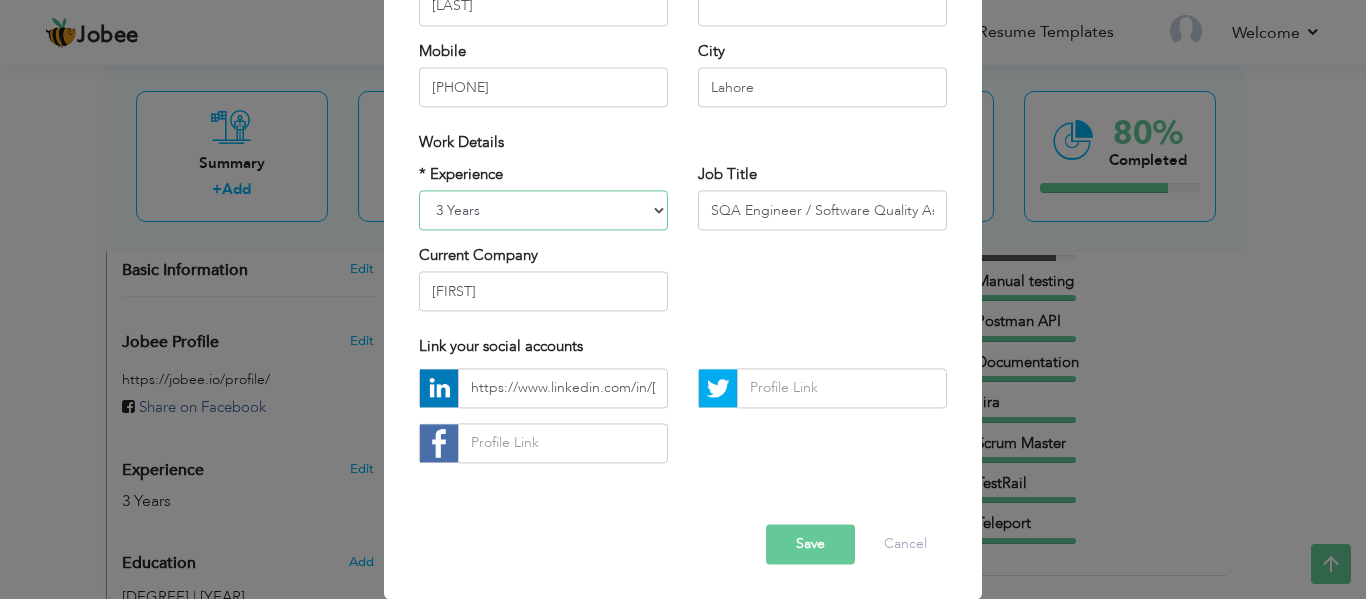 click on "Entry Level Less than 1 Year 1 Year 2 Years 3 Years 4 Years 5 Years 6 Years 7 Years 8 Years 9 Years 10 Years 11 Years 12 Years 13 Years 14 Years 15 Years 16 Years 17 Years 18 Years 19 Years 20 Years 21 Years 22 Years 23 Years 24 Years 25 Years 26 Years 27 Years 28 Years 29 Years 30 Years 31 Years 32 Years 33 Years 34 Years 35 Years More than 35 Years" at bounding box center [543, 210] 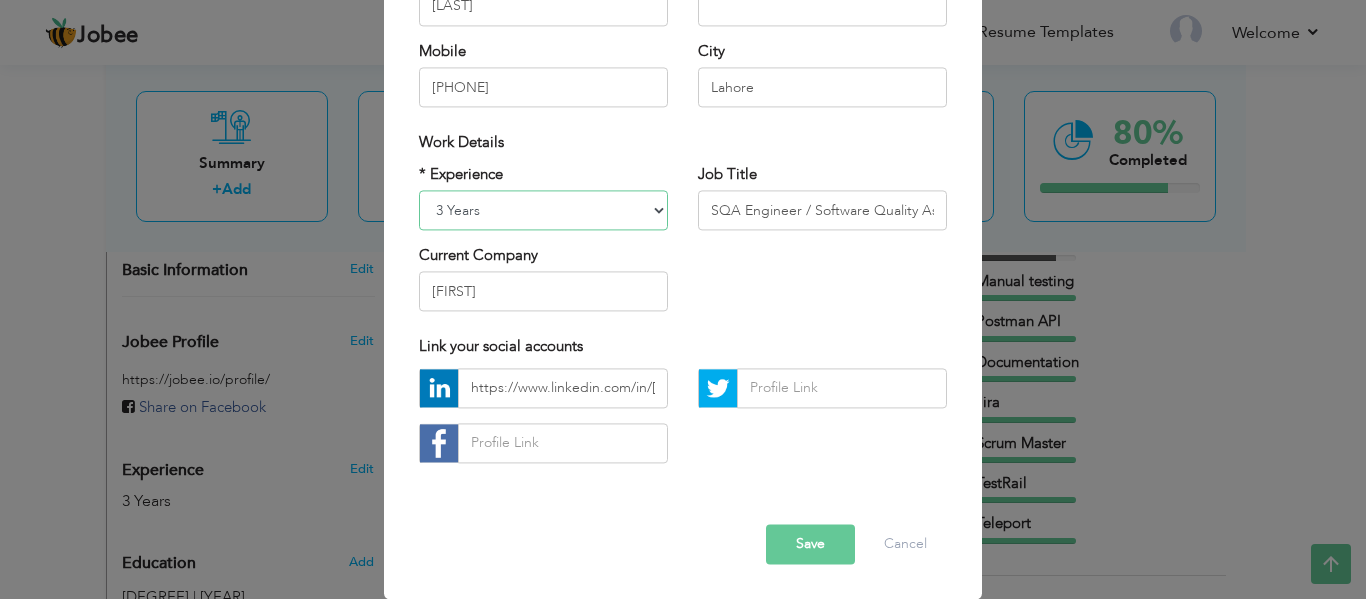 select on "number:6" 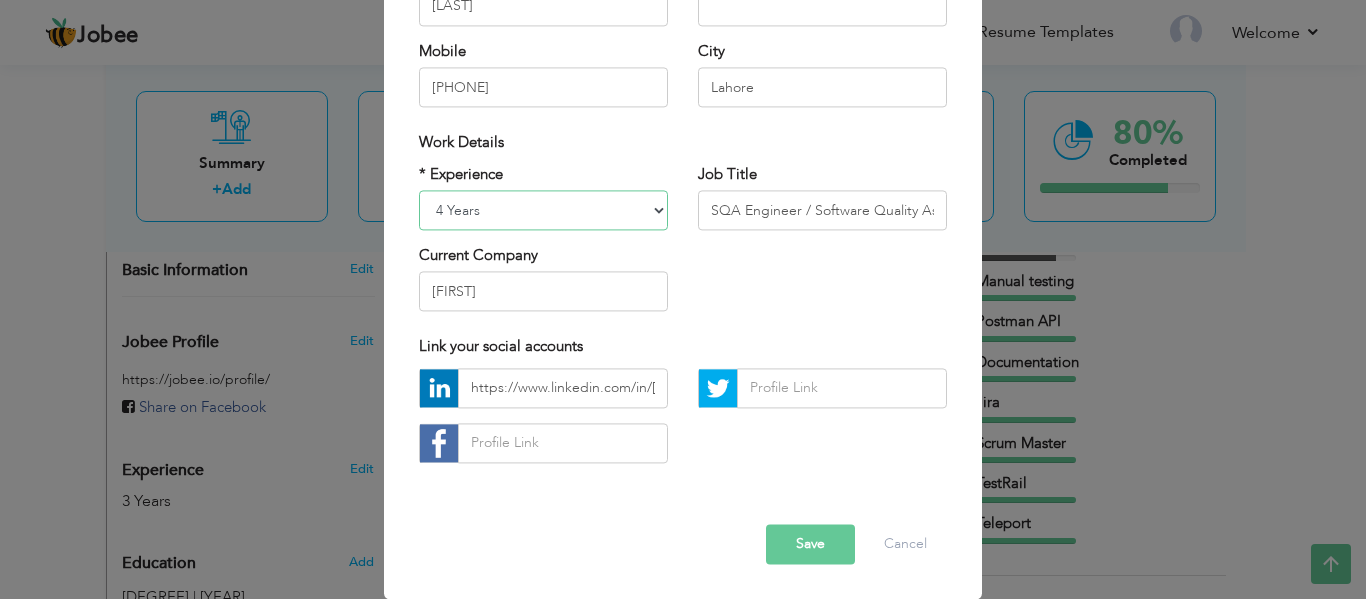 click on "Entry Level Less than 1 Year 1 Year 2 Years 3 Years 4 Years 5 Years 6 Years 7 Years 8 Years 9 Years 10 Years 11 Years 12 Years 13 Years 14 Years 15 Years 16 Years 17 Years 18 Years 19 Years 20 Years 21 Years 22 Years 23 Years 24 Years 25 Years 26 Years 27 Years 28 Years 29 Years 30 Years 31 Years 32 Years 33 Years 34 Years 35 Years More than 35 Years" at bounding box center (543, 210) 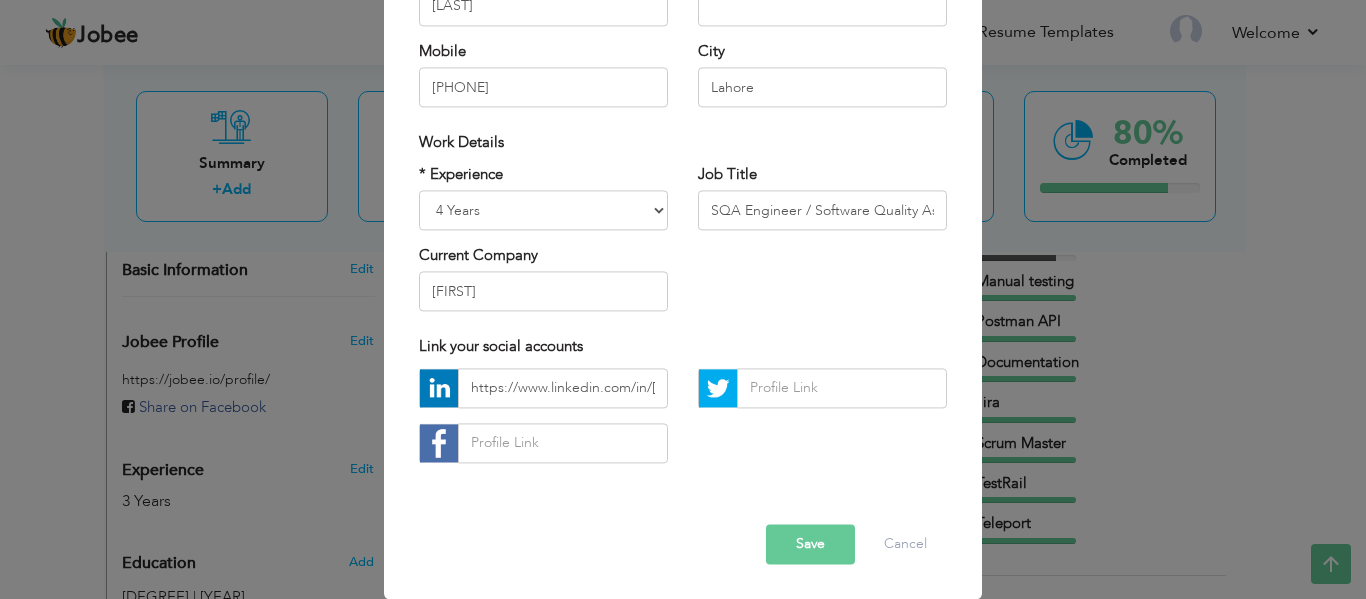 click on "Save" at bounding box center [810, 544] 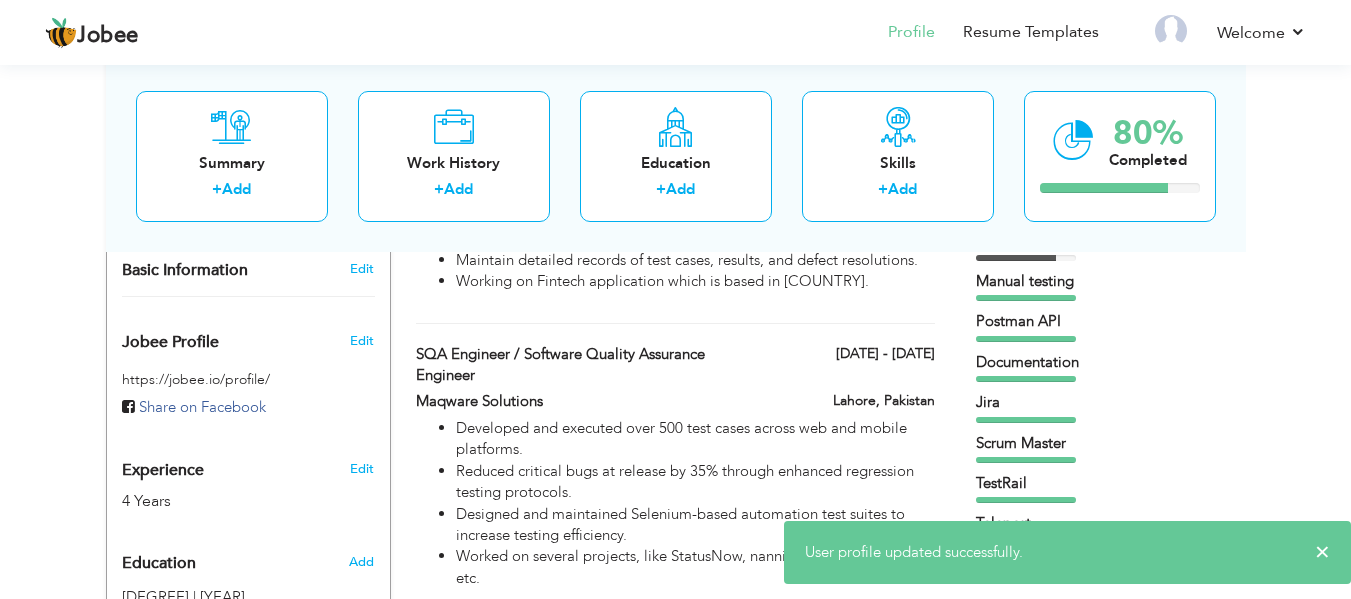 scroll, scrollTop: 0, scrollLeft: 0, axis: both 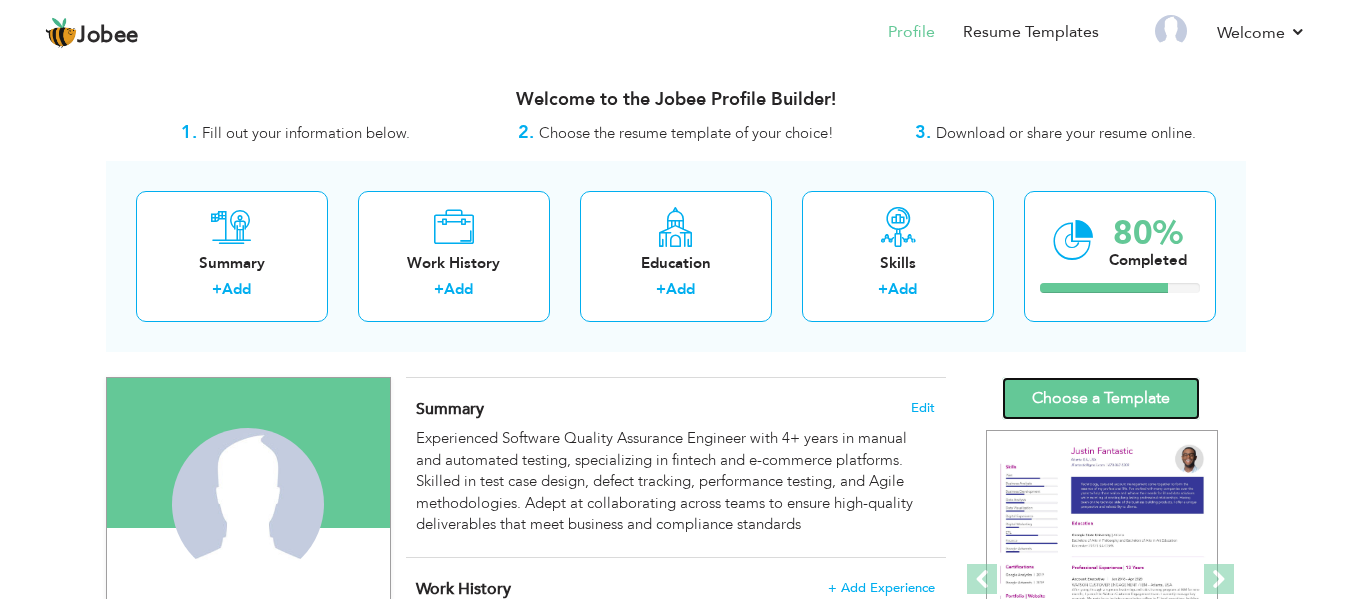 click on "Choose a Template" at bounding box center (1101, 398) 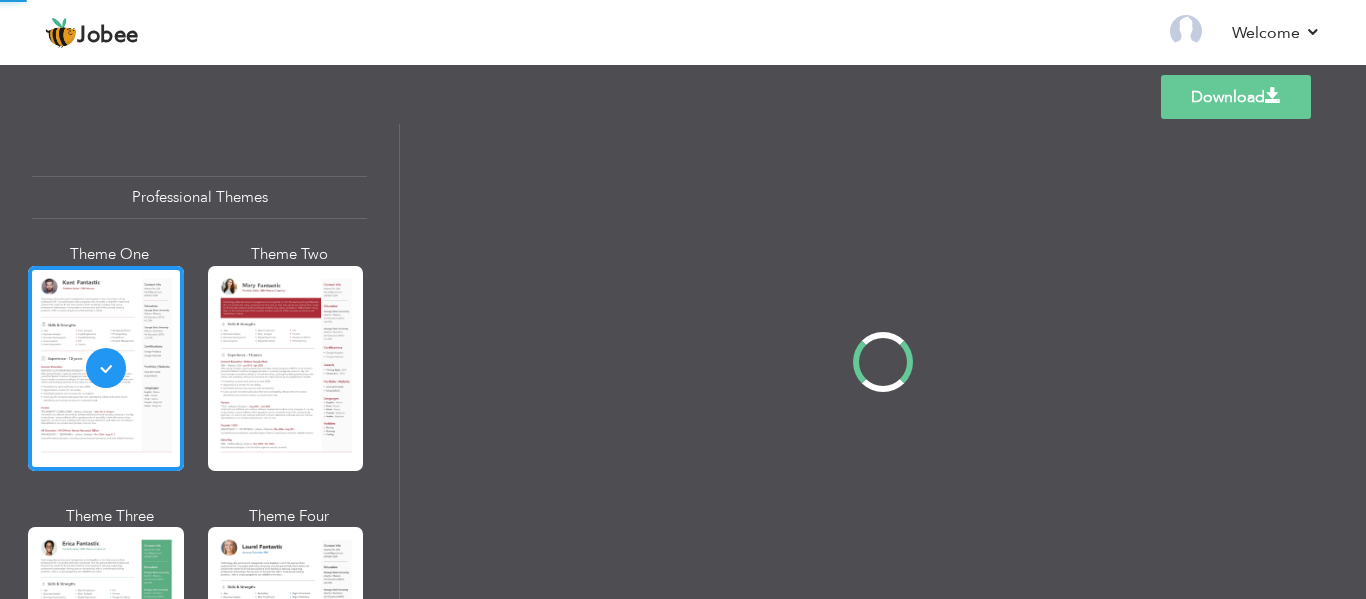 scroll, scrollTop: 0, scrollLeft: 0, axis: both 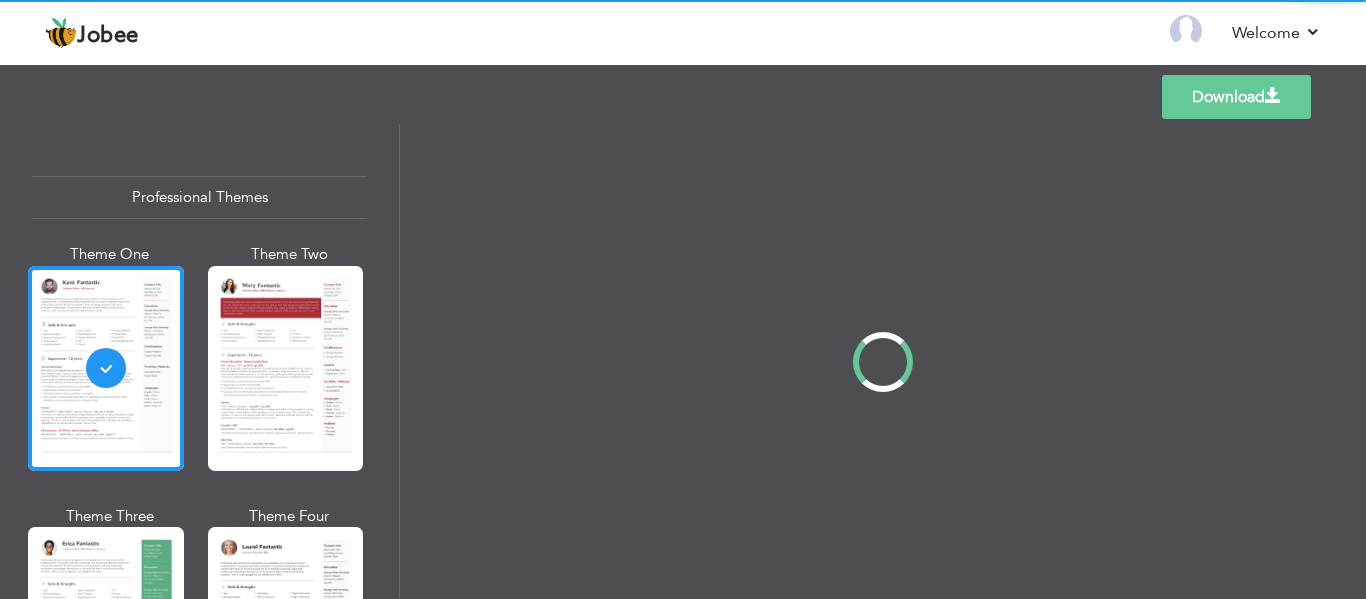click at bounding box center (106, 629) 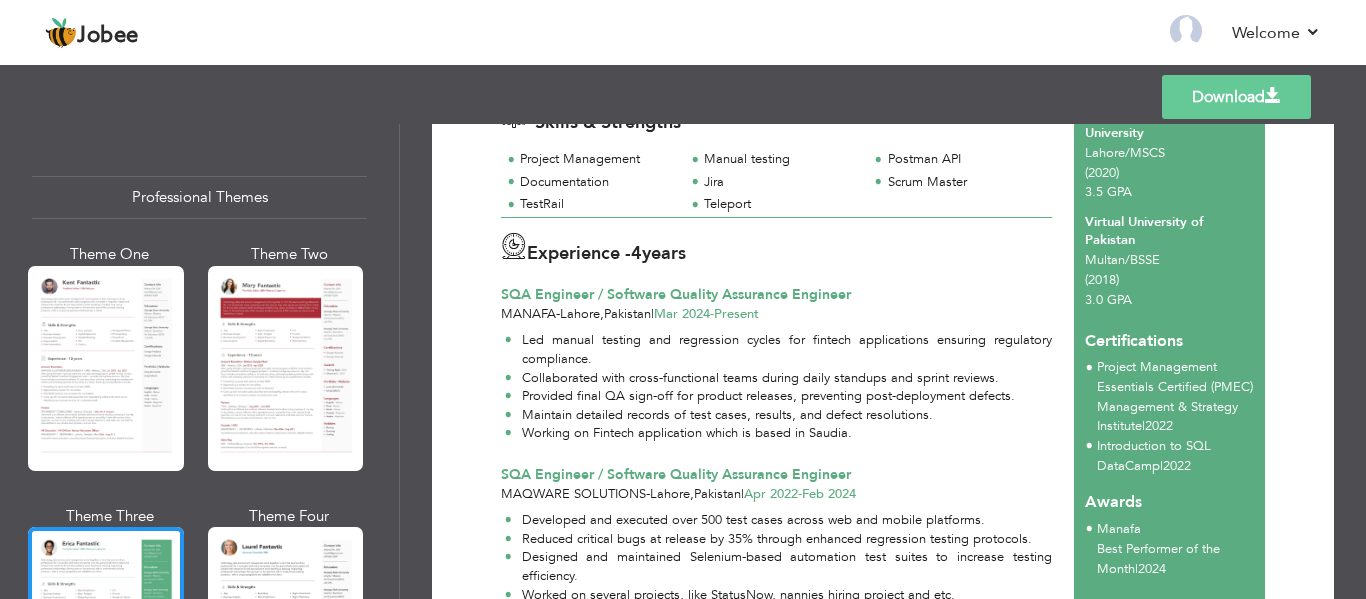 scroll, scrollTop: 283, scrollLeft: 0, axis: vertical 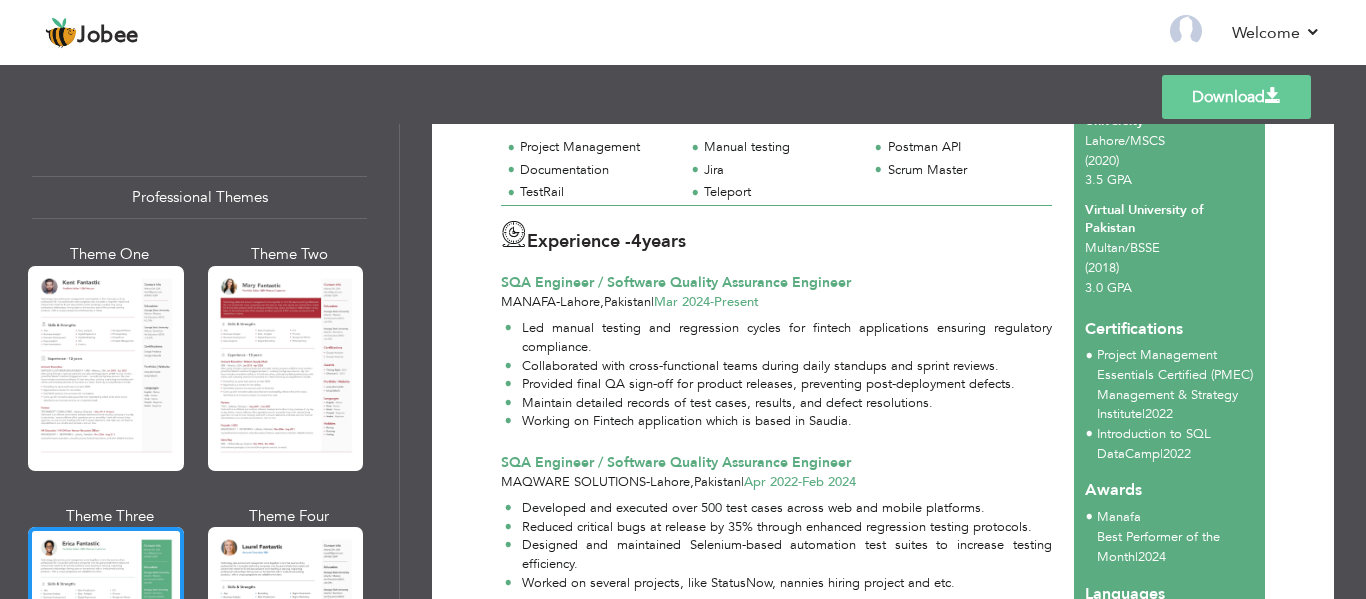 click on "Download" at bounding box center (1236, 97) 